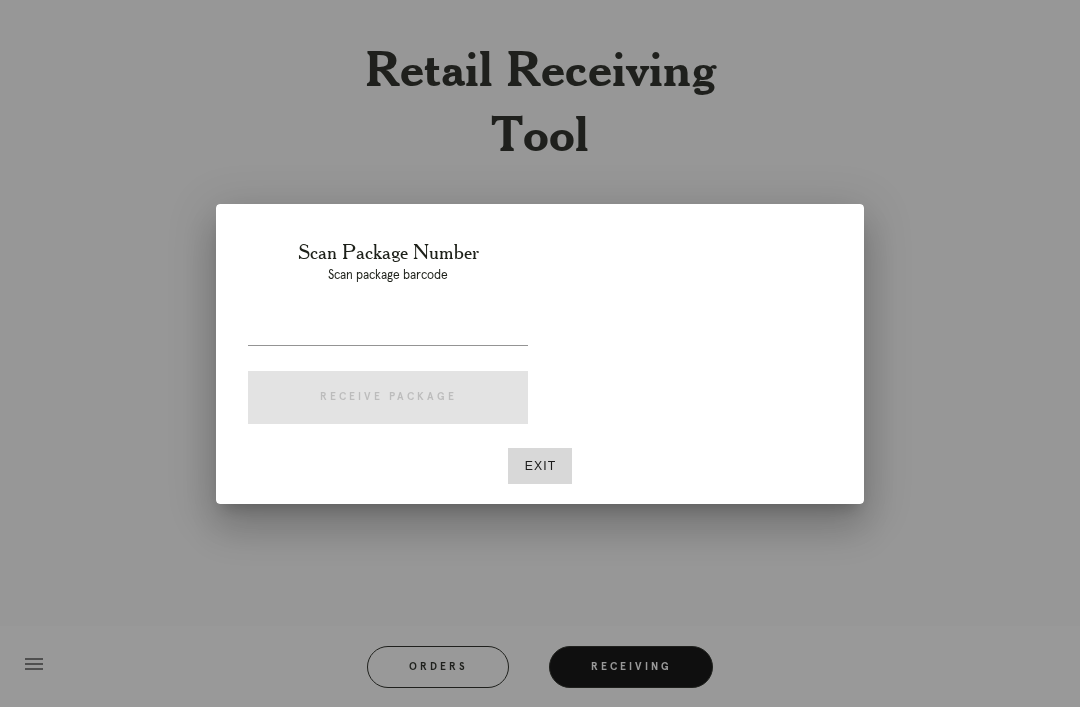 scroll, scrollTop: 0, scrollLeft: 0, axis: both 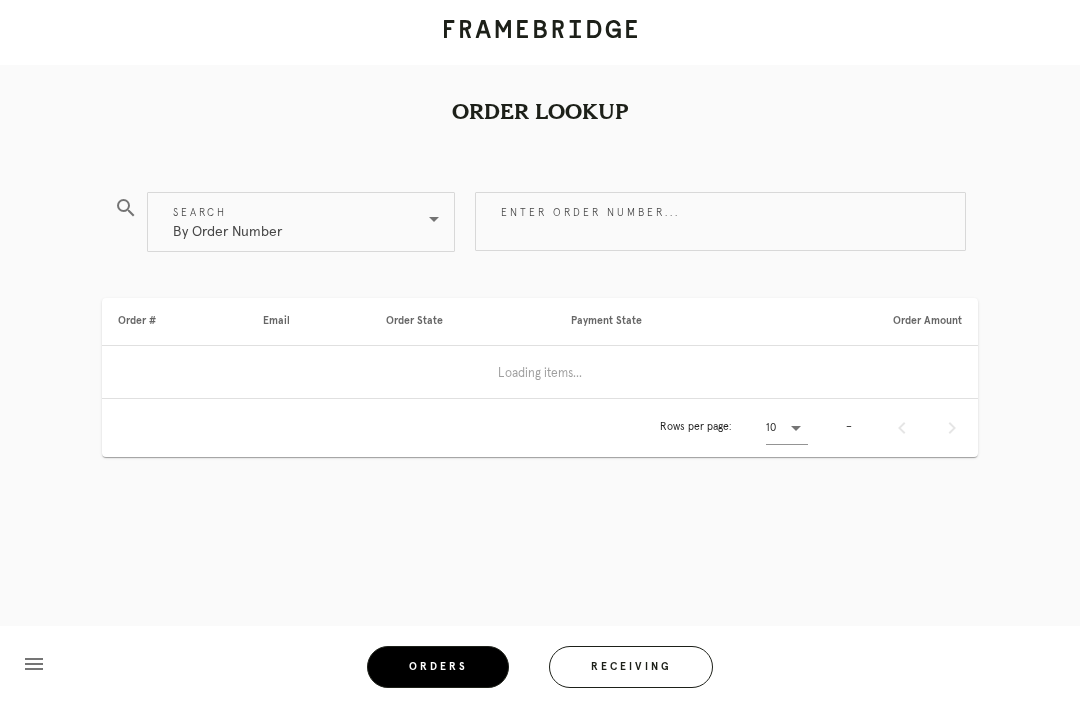 click on "search Search By Order Number   Enter order number...   Order # Email Order State Payment State Order Amount Loading items... Rows per page: 10 –" at bounding box center (540, 385) 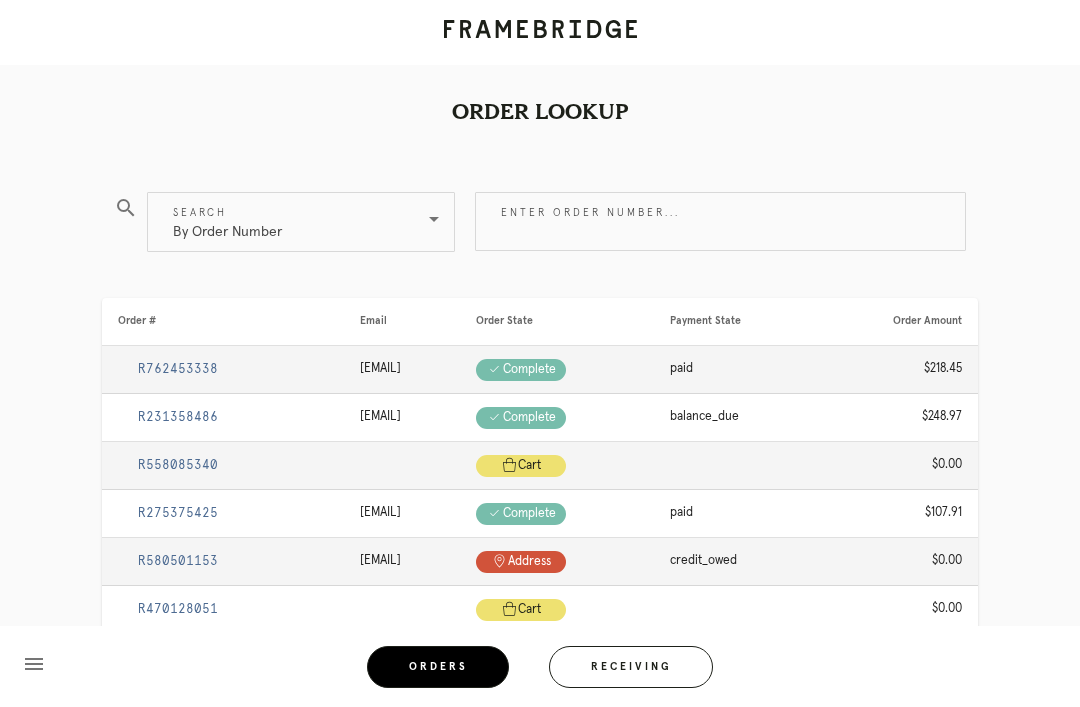 click on "Enter order number..." at bounding box center [720, 221] 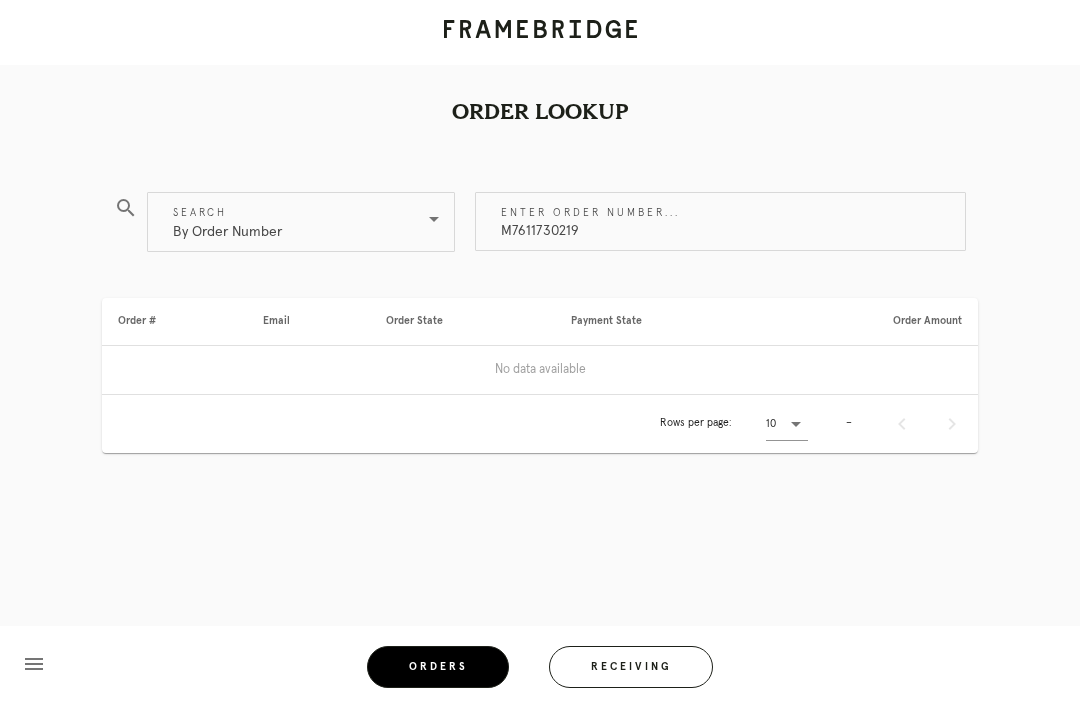 click on "M7611730219" at bounding box center [720, 221] 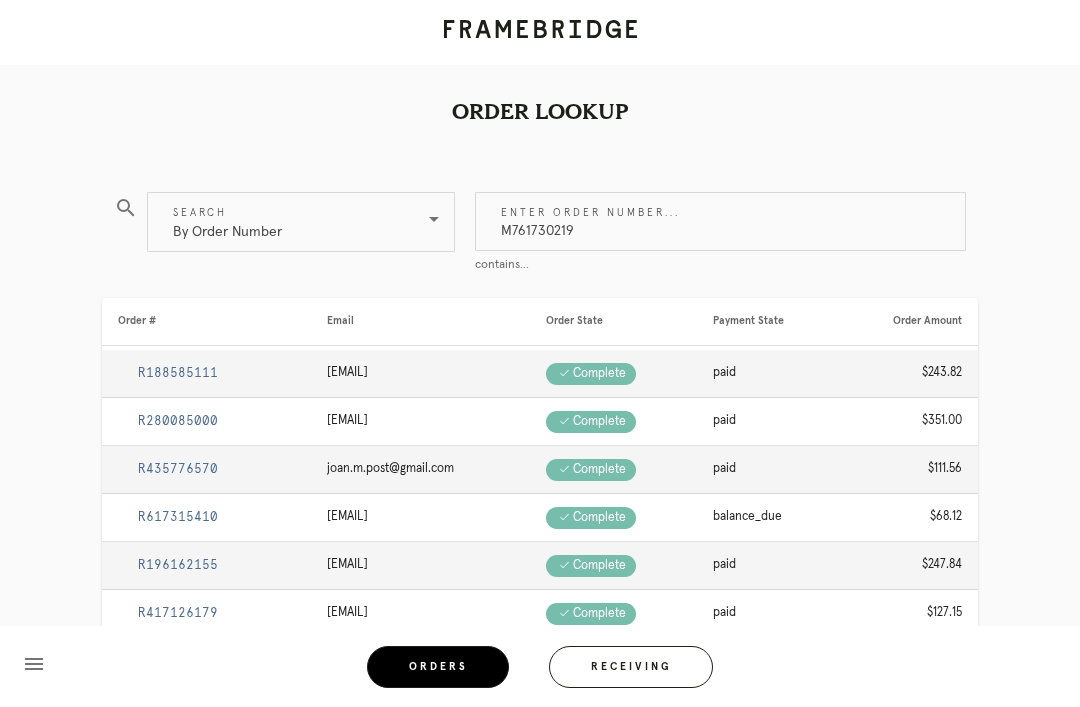 type on "M761730219" 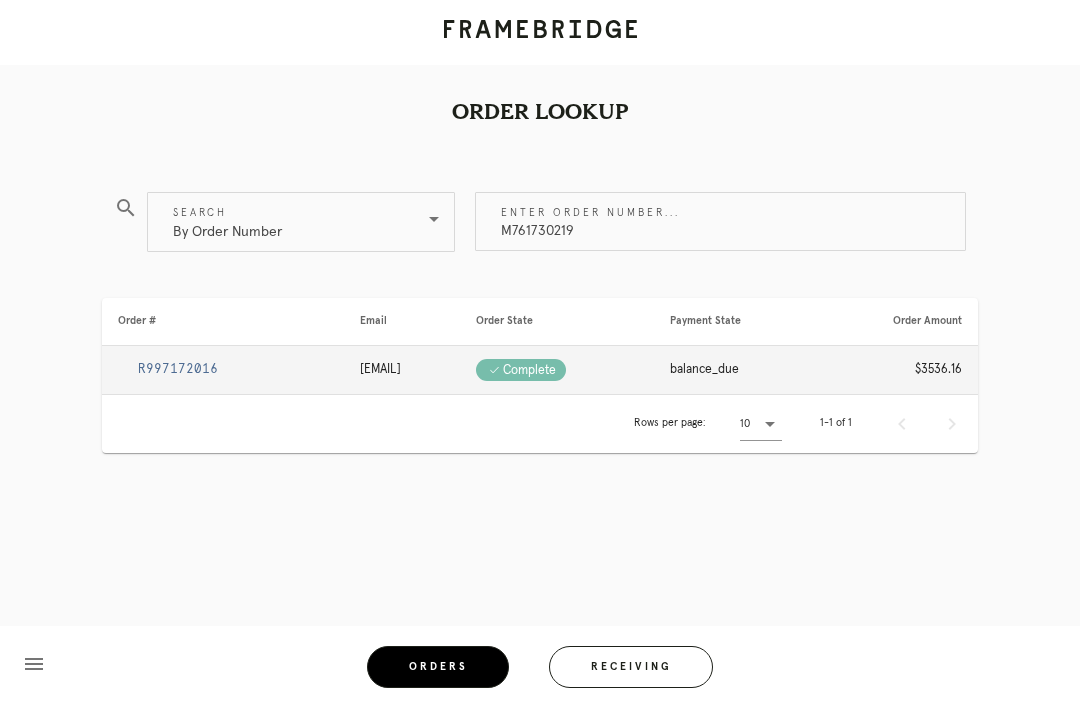 click on "R997172016" at bounding box center (178, 369) 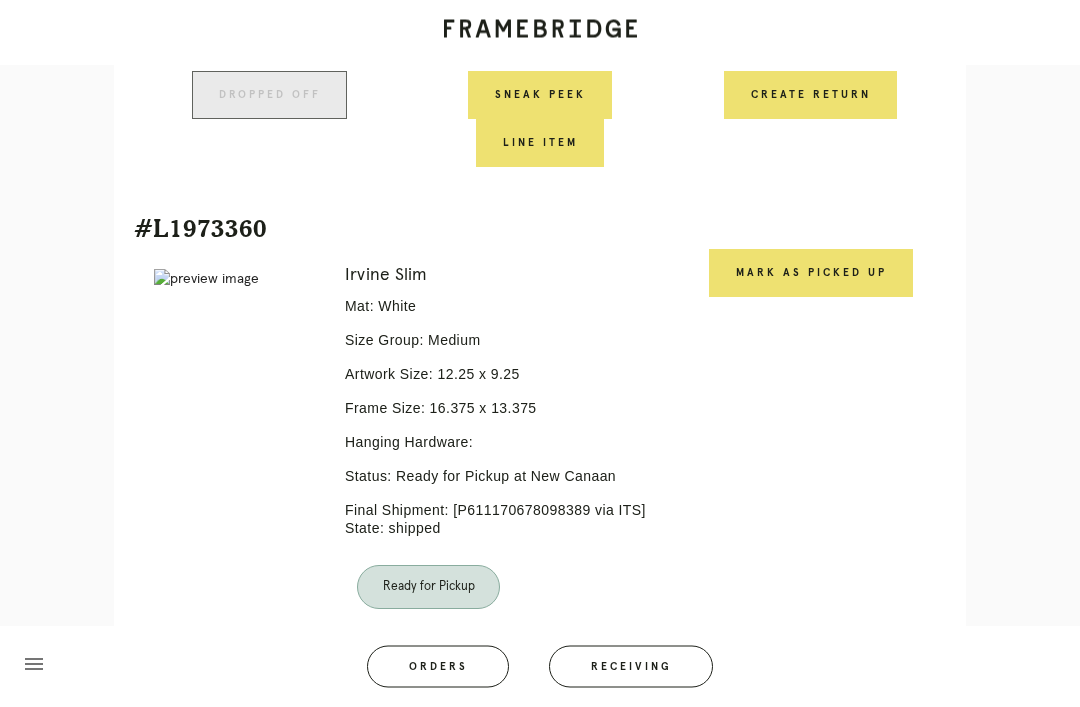 scroll, scrollTop: 3584, scrollLeft: 0, axis: vertical 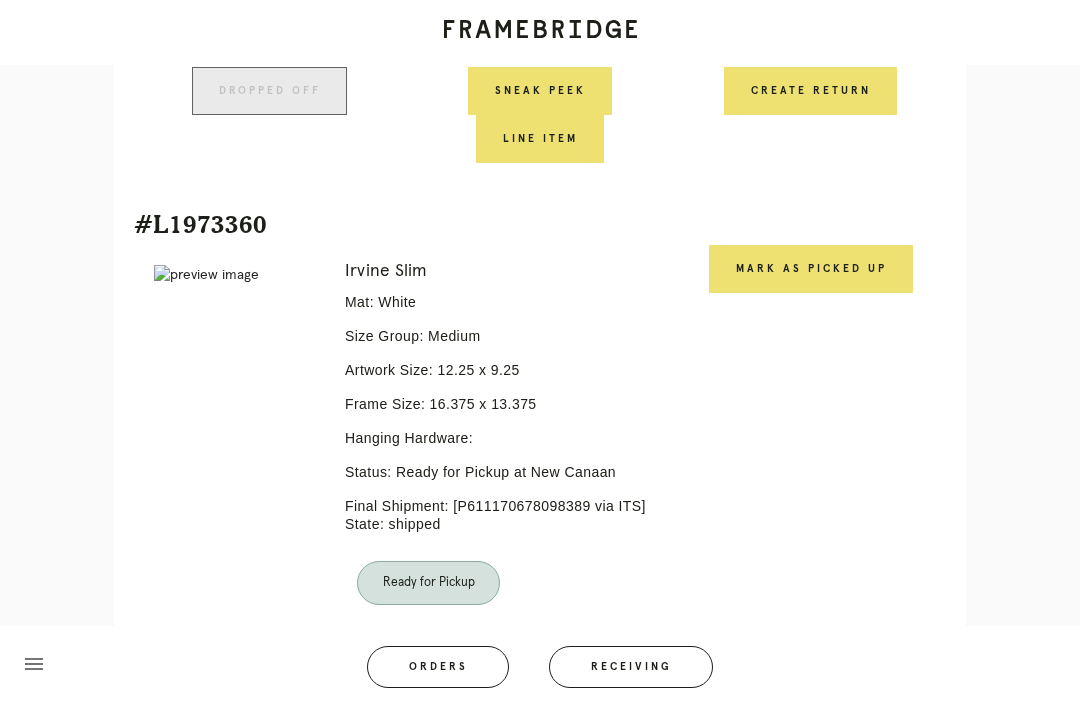 click on "Mark as Picked Up" at bounding box center (811, 269) 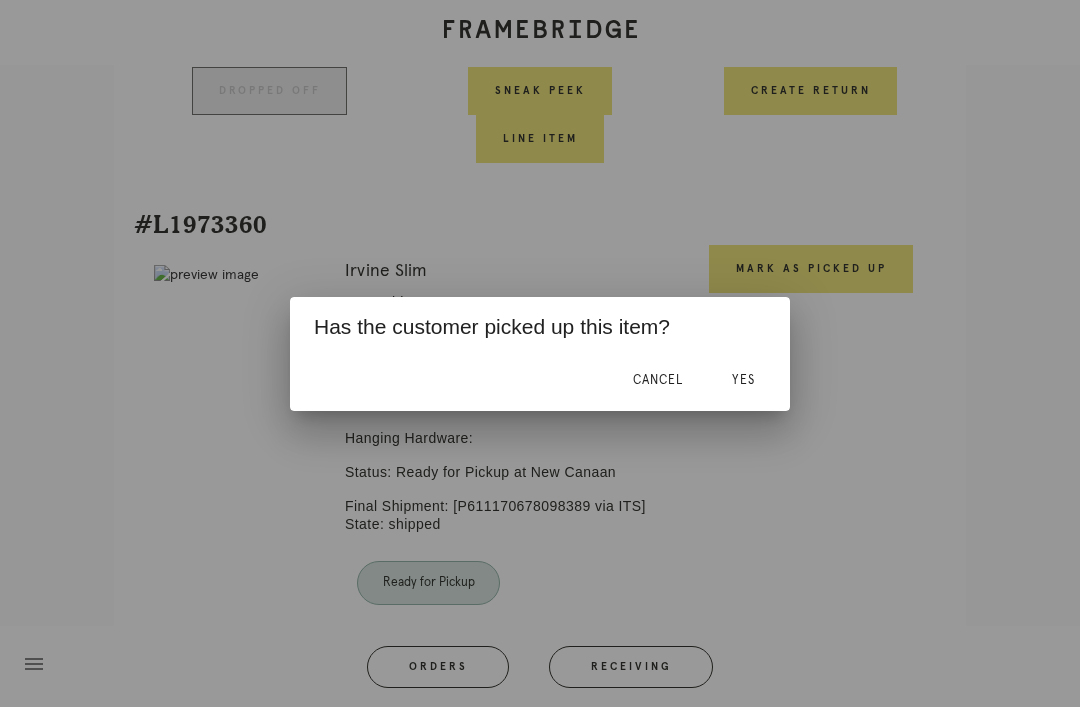 click on "Yes" at bounding box center [743, 381] 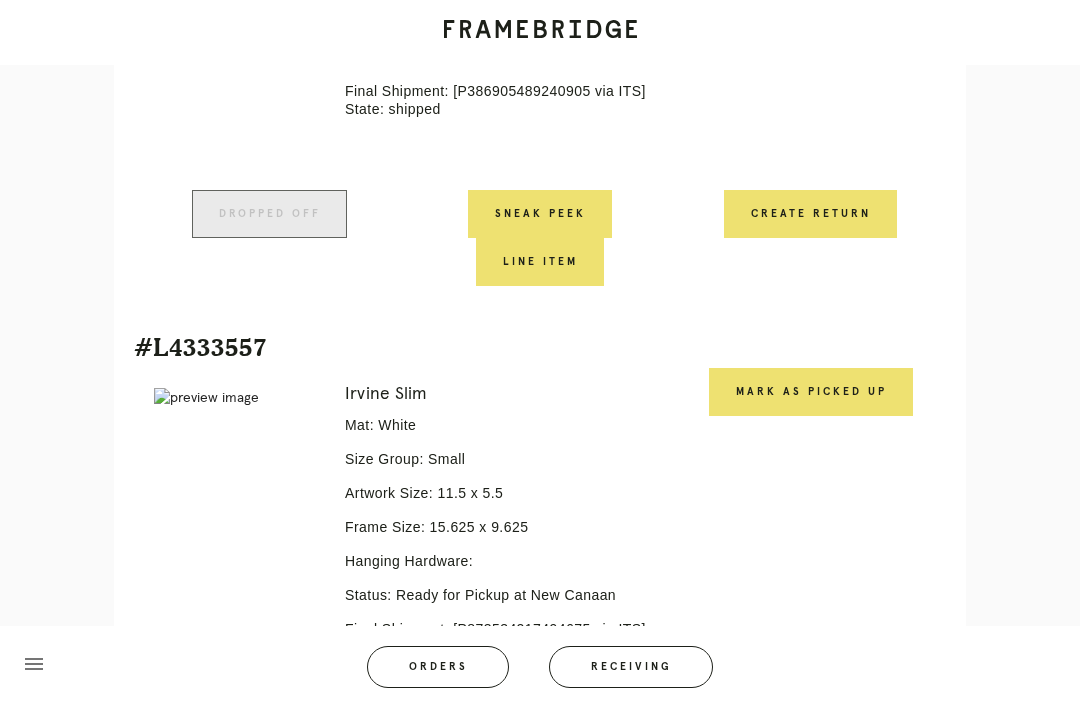 scroll, scrollTop: 6717, scrollLeft: 0, axis: vertical 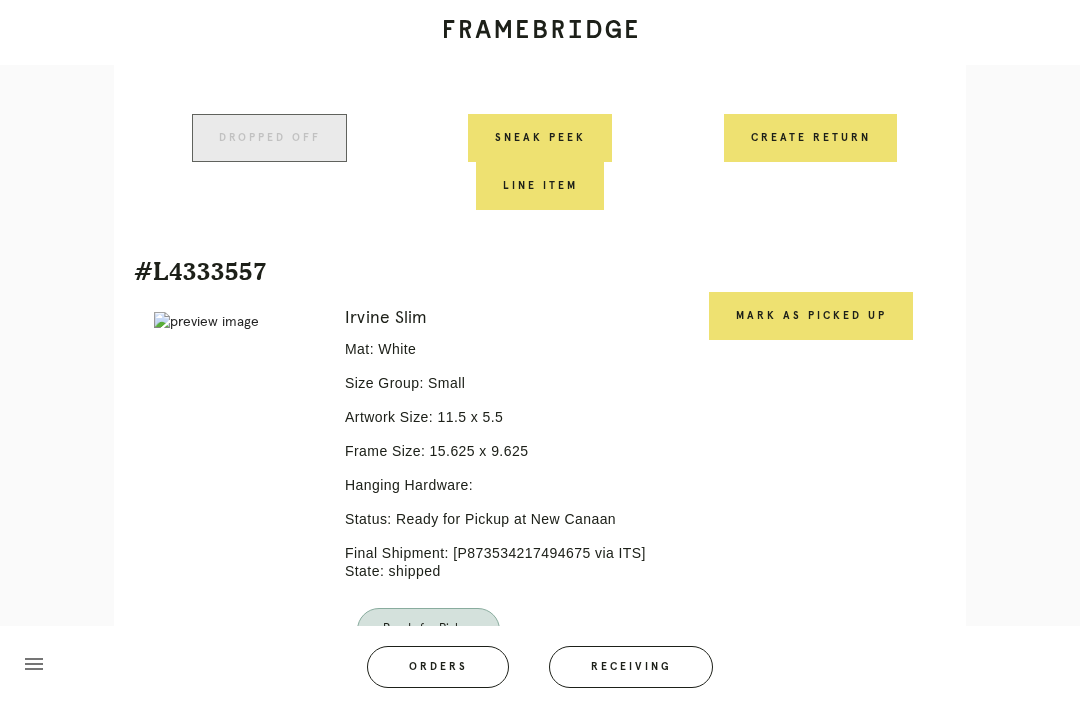 click on "Mark as Picked Up" at bounding box center [811, 316] 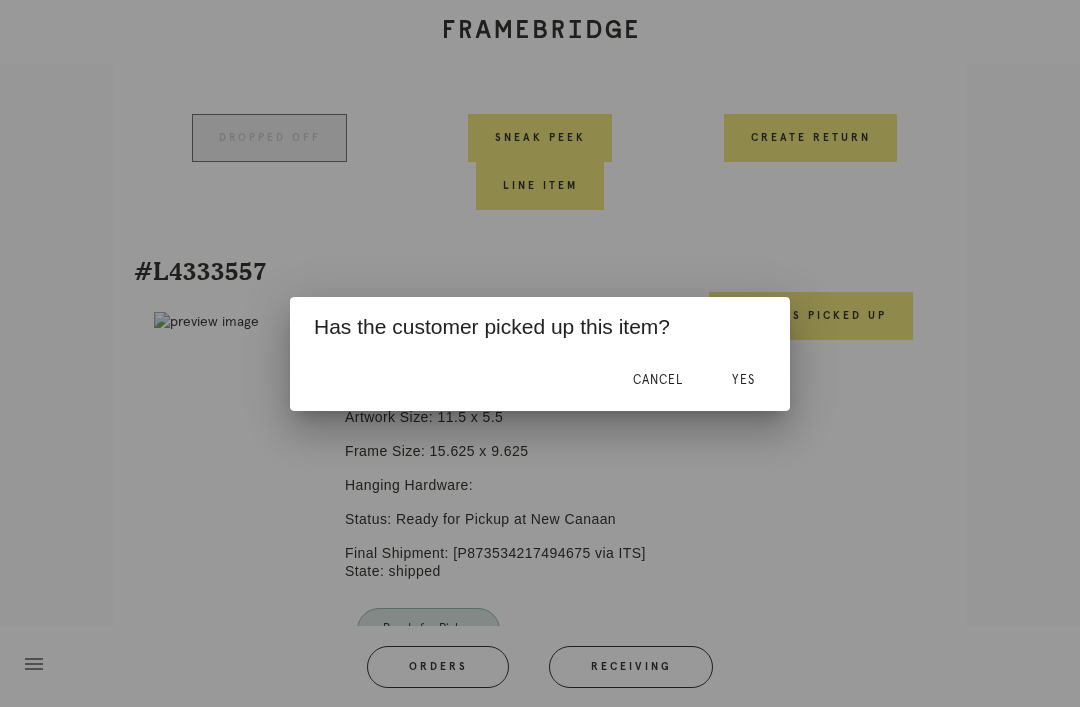click on "Yes" at bounding box center (743, 381) 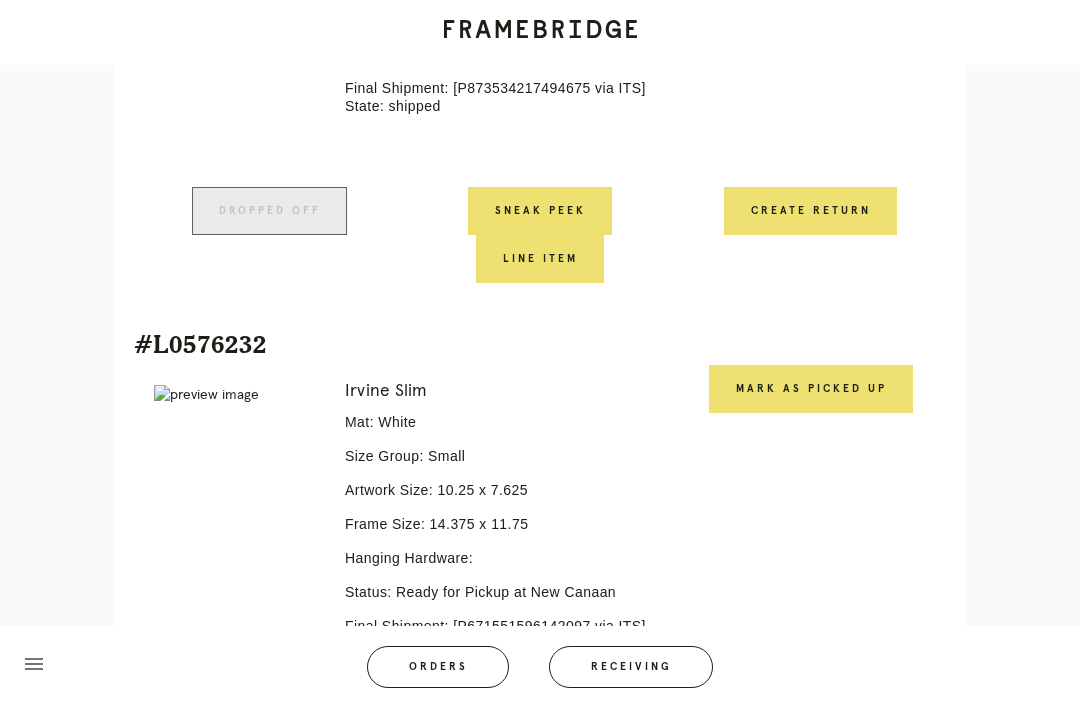 scroll, scrollTop: 7213, scrollLeft: 0, axis: vertical 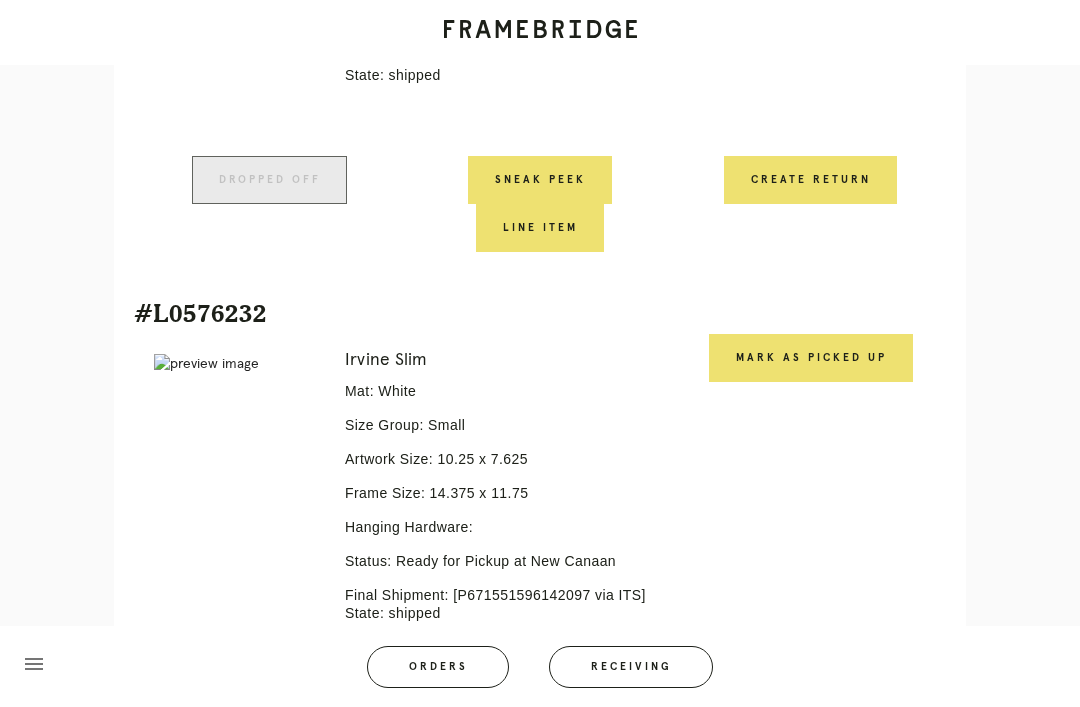 click on "Mark as Picked Up" at bounding box center [811, 358] 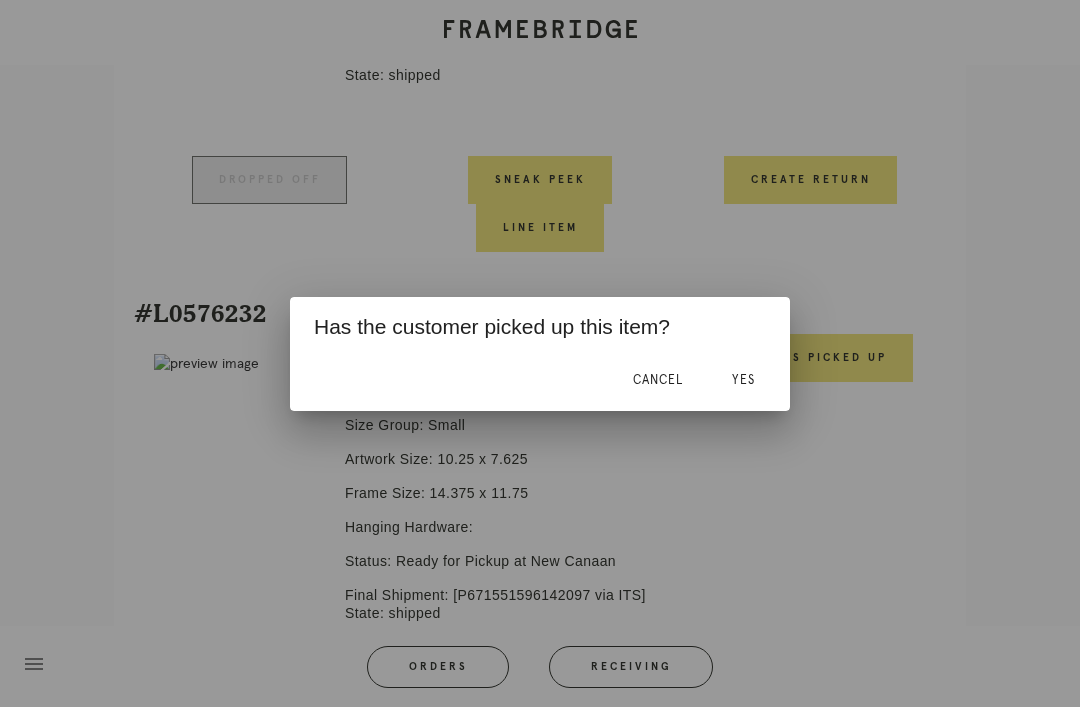 click on "Yes" at bounding box center (743, 381) 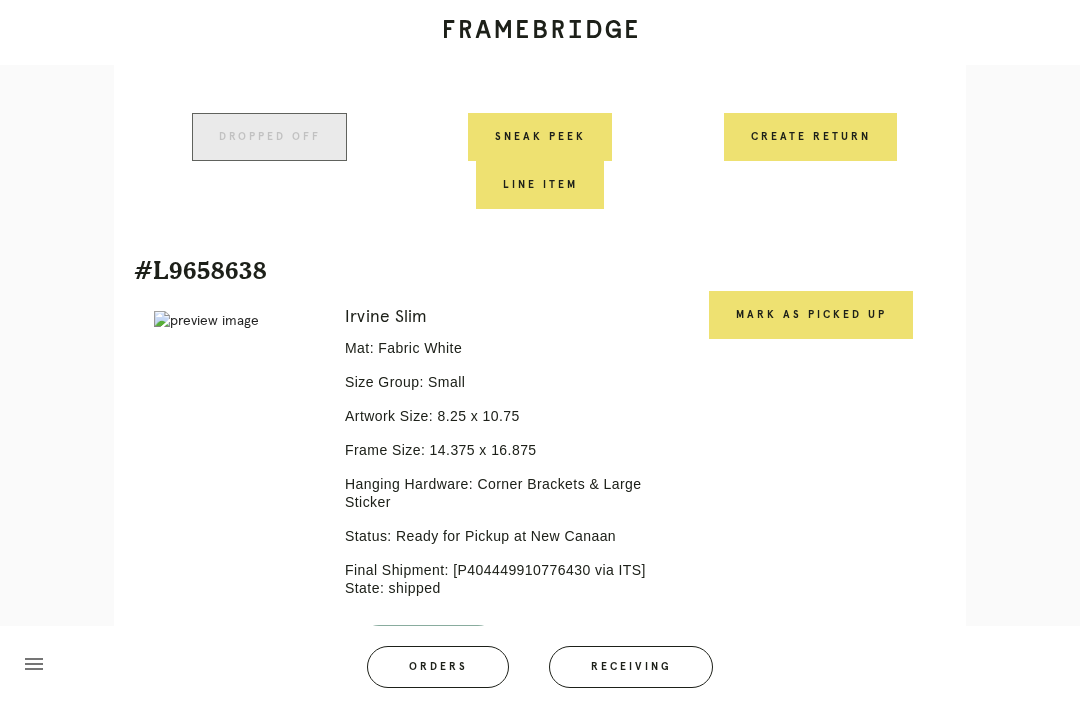 scroll, scrollTop: 8886, scrollLeft: 0, axis: vertical 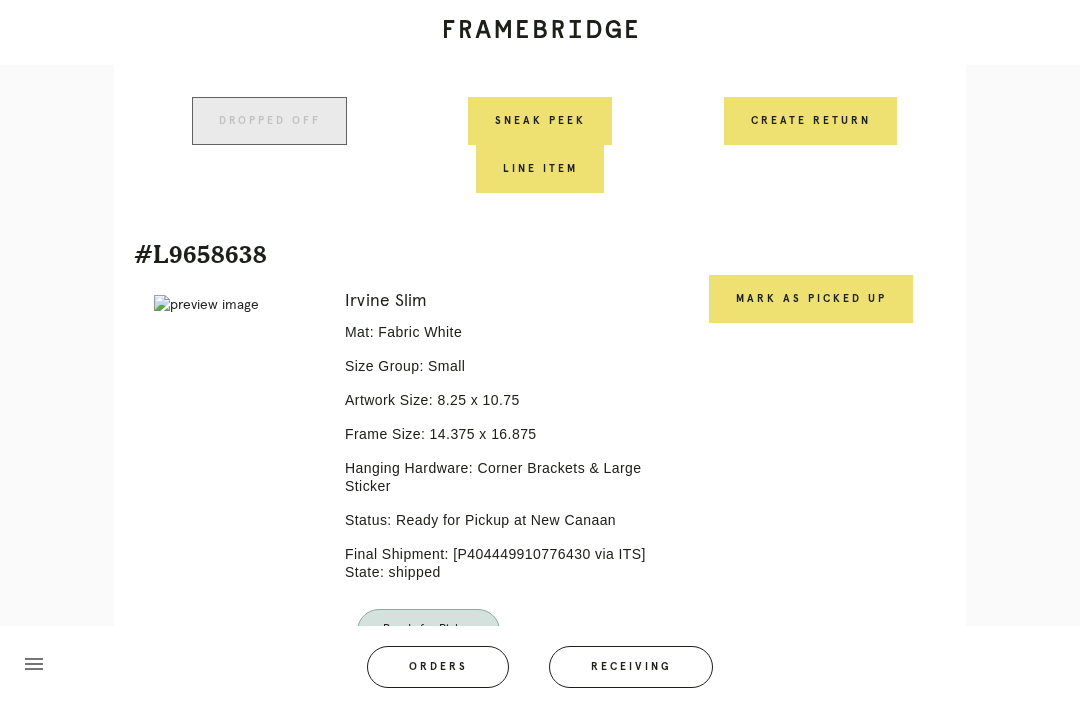 click on "Mark as Picked Up" at bounding box center (811, 299) 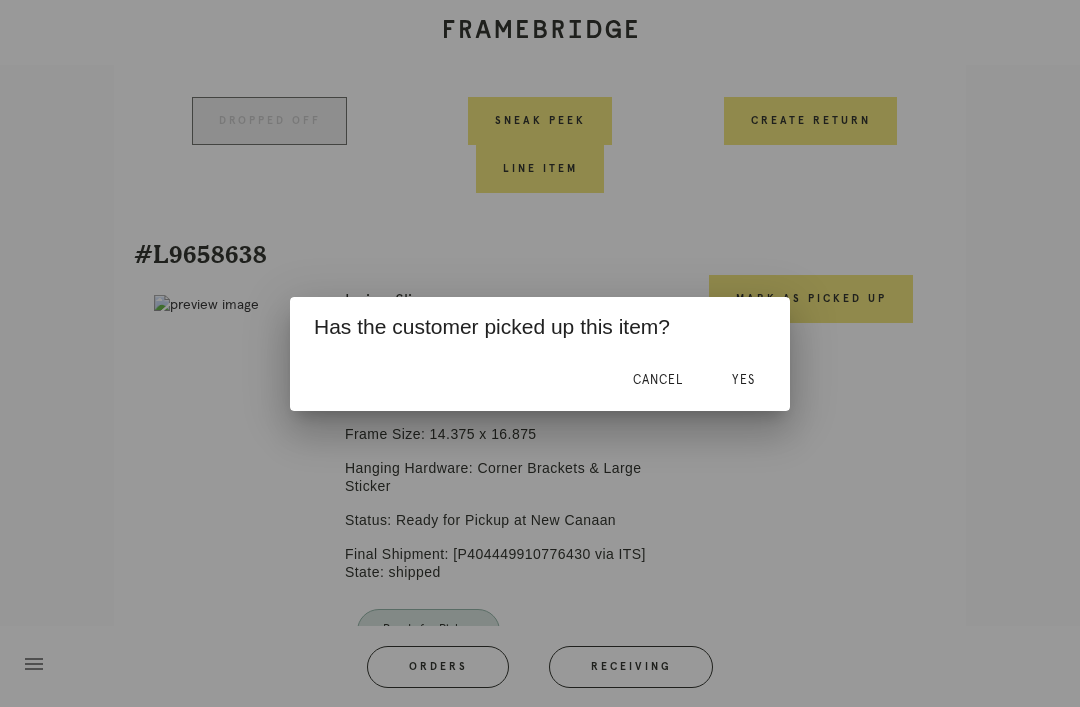 click on "Yes" at bounding box center [743, 381] 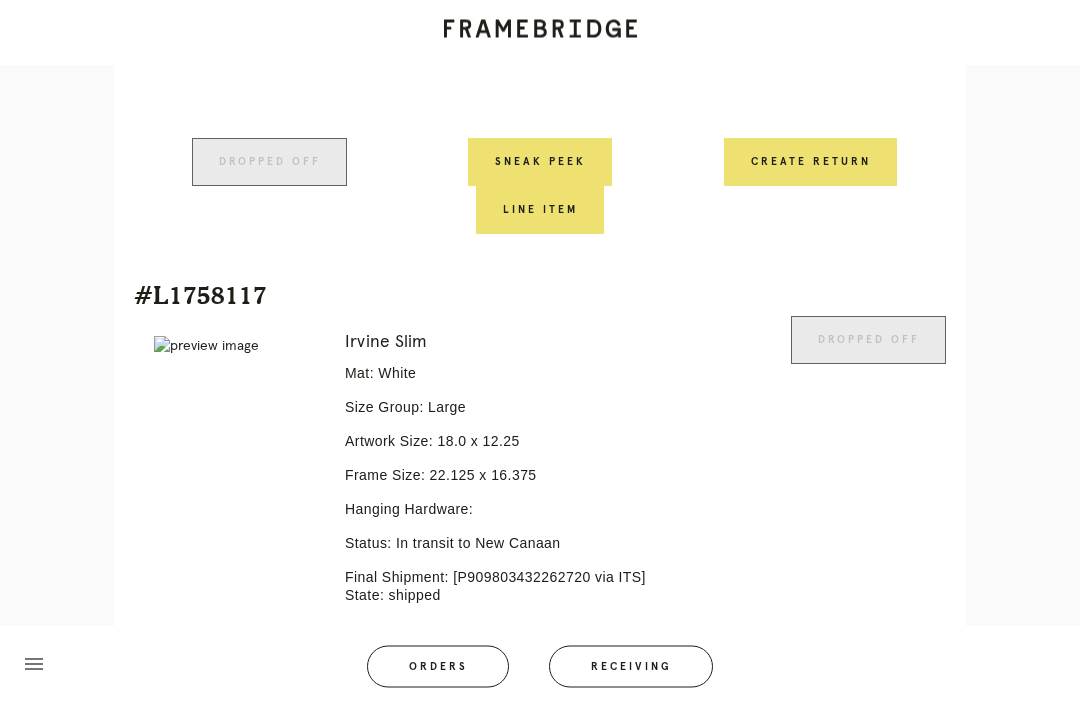scroll, scrollTop: 5670, scrollLeft: 0, axis: vertical 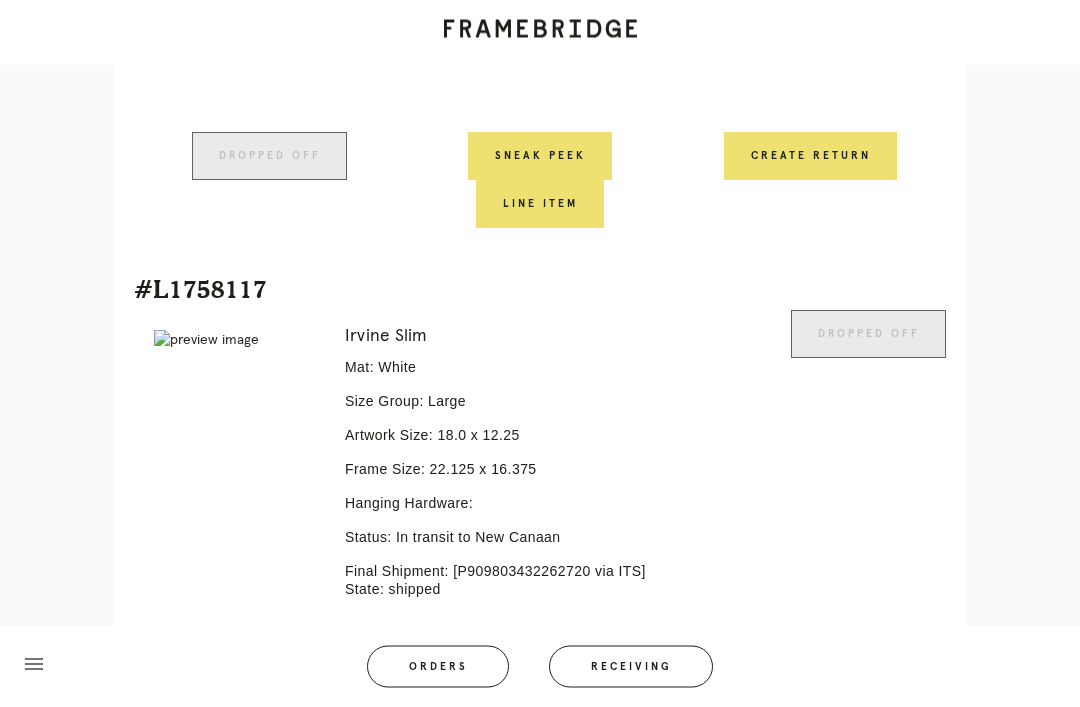 click at bounding box center [235, 341] 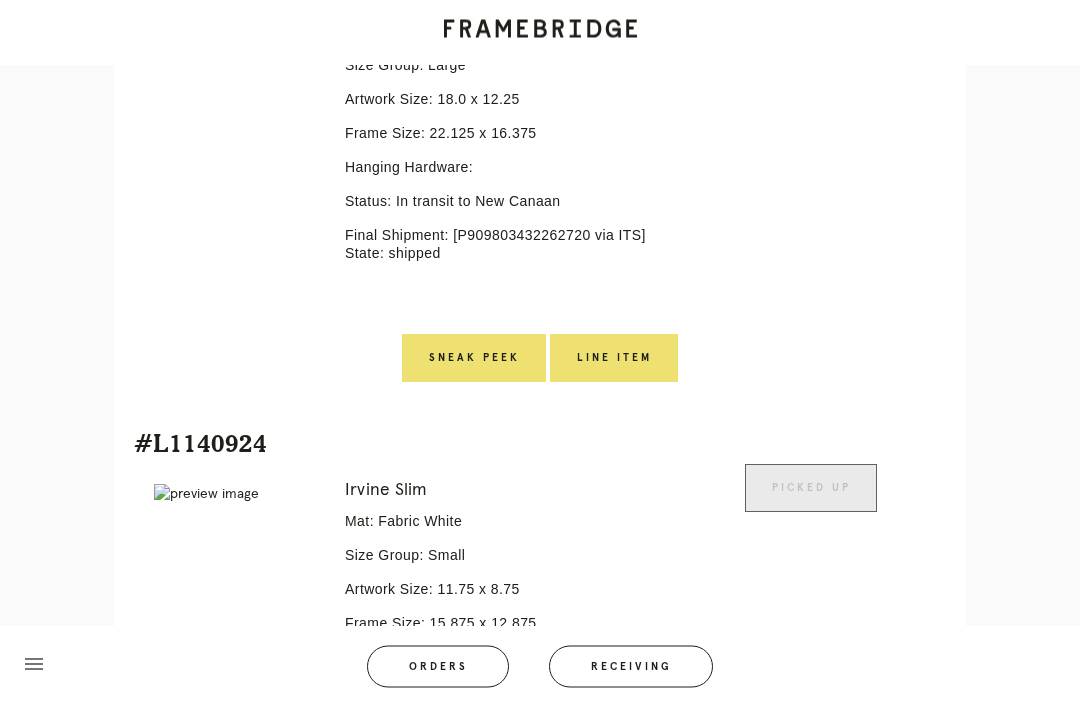 scroll, scrollTop: 6198, scrollLeft: 0, axis: vertical 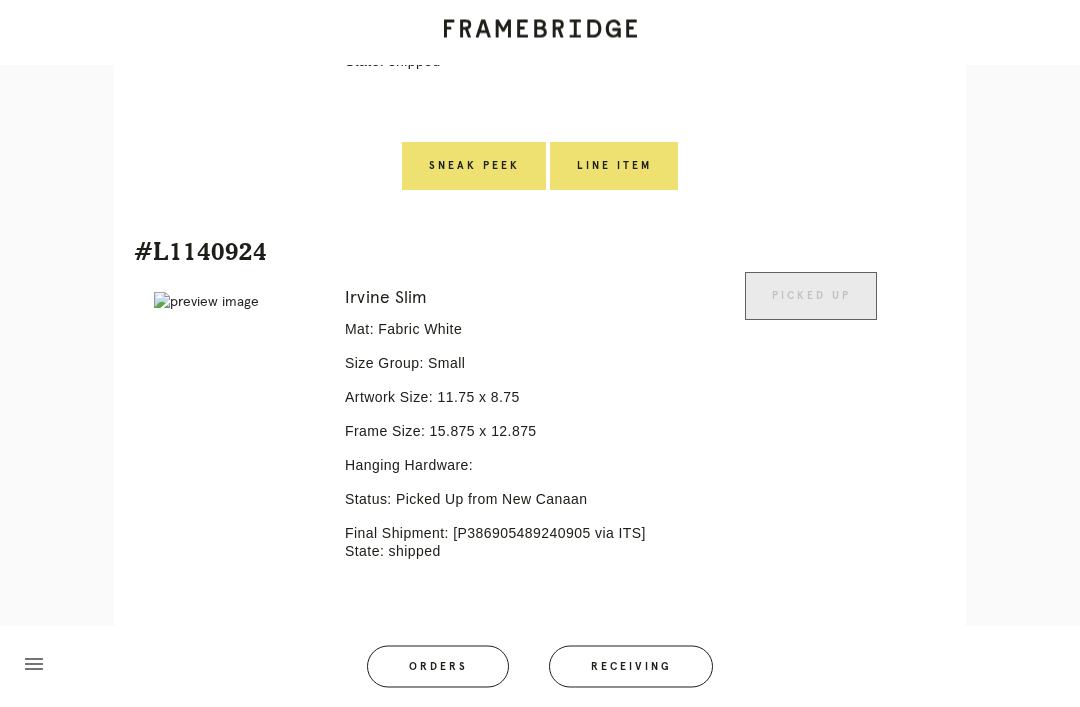 click on "Order #R997172016
Check
.a {
fill: #1d2019;
}
complete
Order Information
Placed: 7/11/2025
Total: $3536.16
View Order in Spree
Customer Information
Shevaun Lescoe
shevaunlescoe@gmail.com
Your Items     #L3460981
Error retreiving frame spec #9718707
Irvine Slim
Mat: Fabric White
Size Group: Medium
Artwork Size:
14.75
x
10.75
Frame Size:
18.875
x
14.875
Hanging Hardware:
Status:
Picked Up from New Canaan
Final Shipment:
[P386905489240905 via ITS] State: shipped
Picked Up
Dropped off
Sneak Peek
Line Item
Create Return
#L5653758" at bounding box center [540, 723] 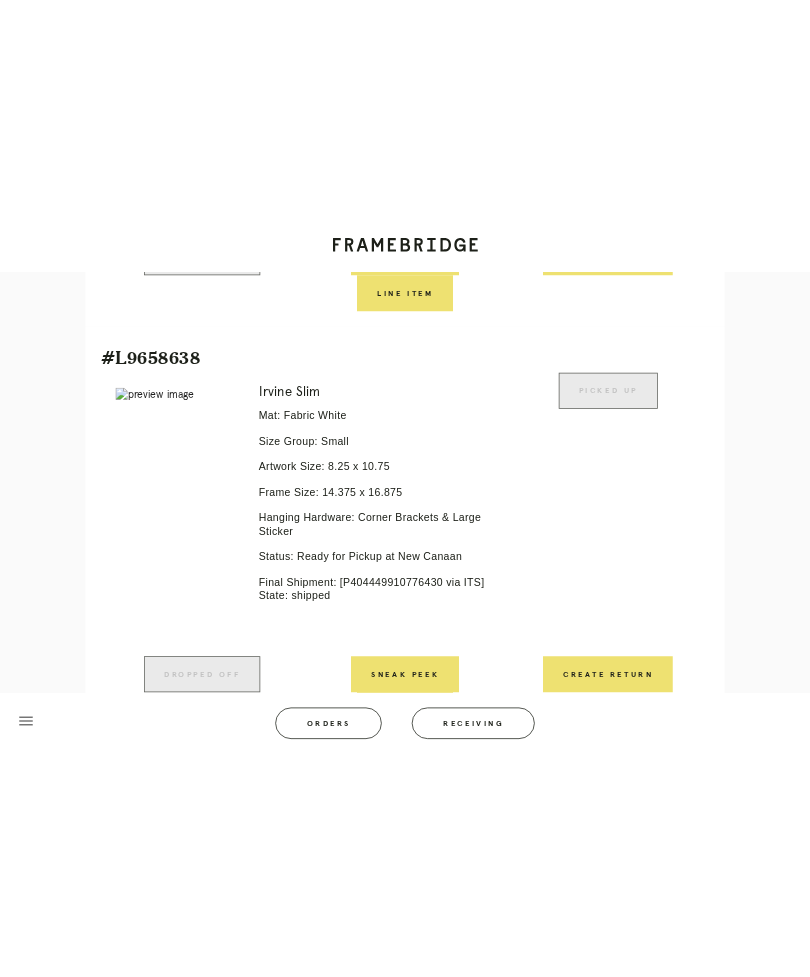 scroll, scrollTop: 8826, scrollLeft: 0, axis: vertical 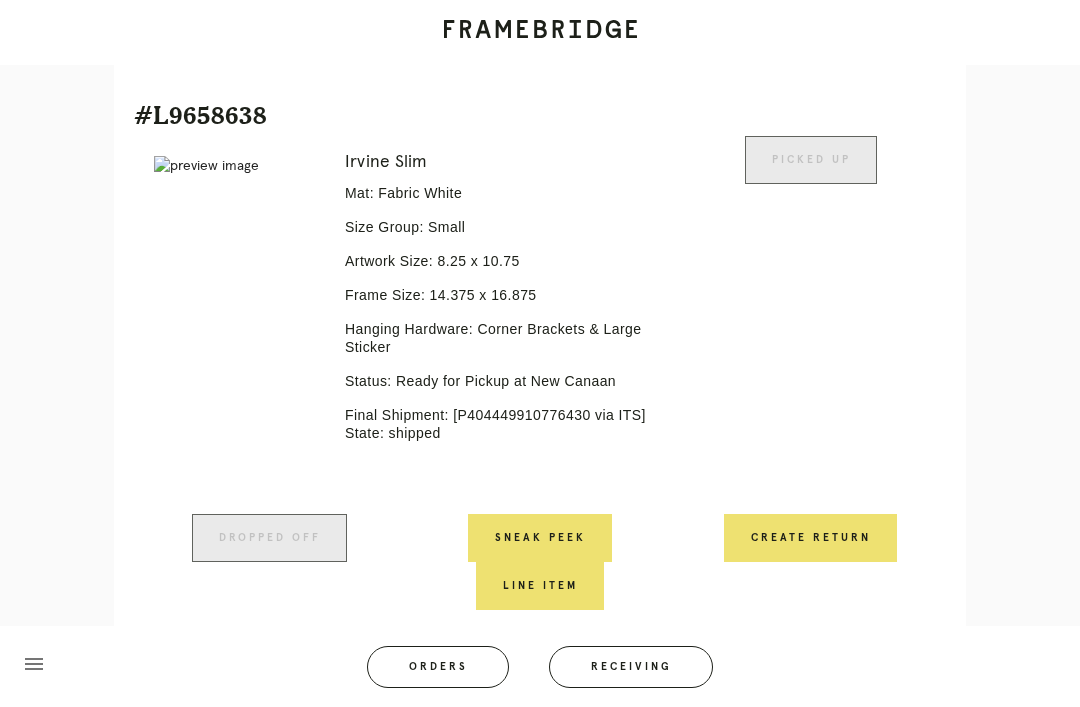 click on "Orders" at bounding box center [438, 667] 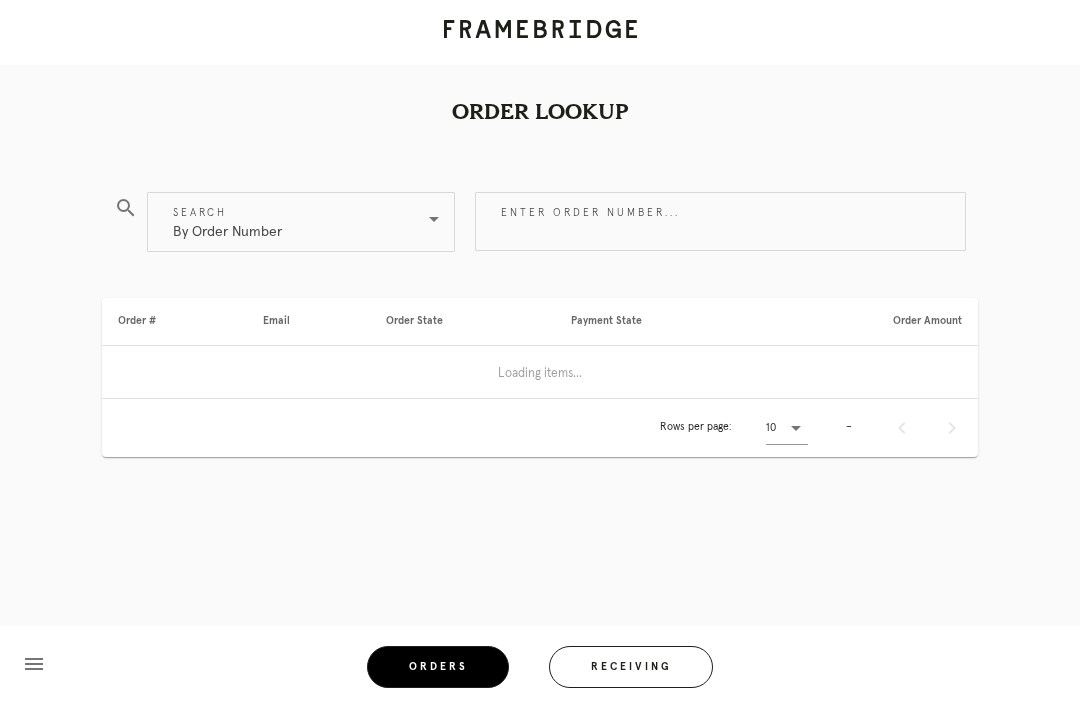 scroll, scrollTop: 64, scrollLeft: 0, axis: vertical 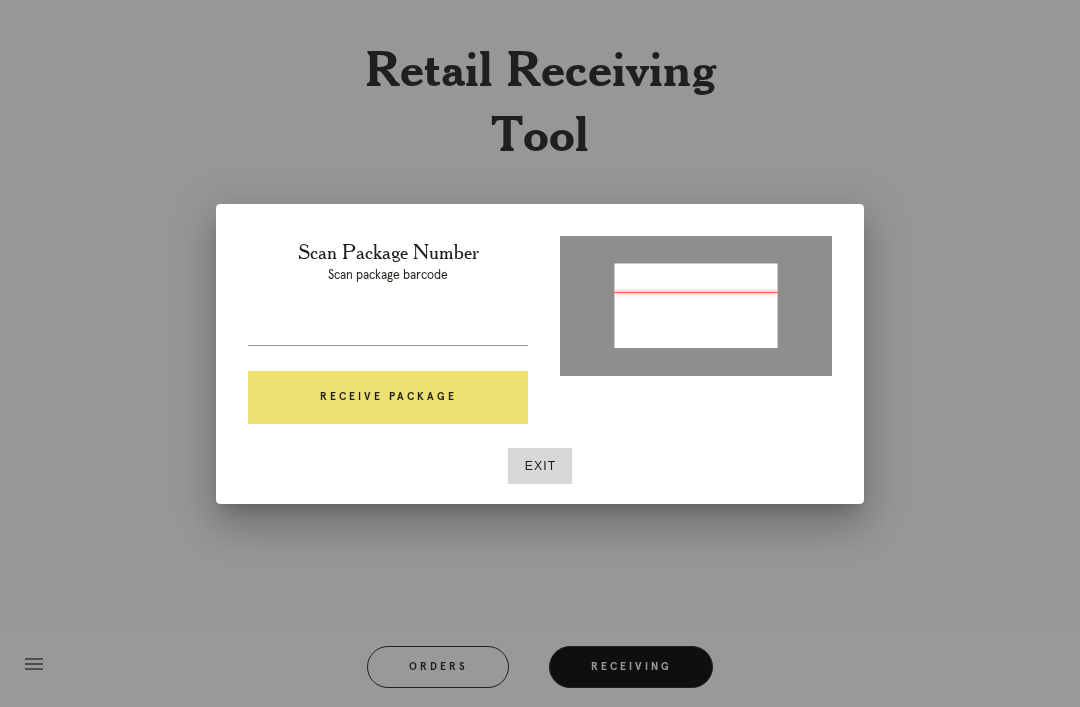 type on "P894979333185632" 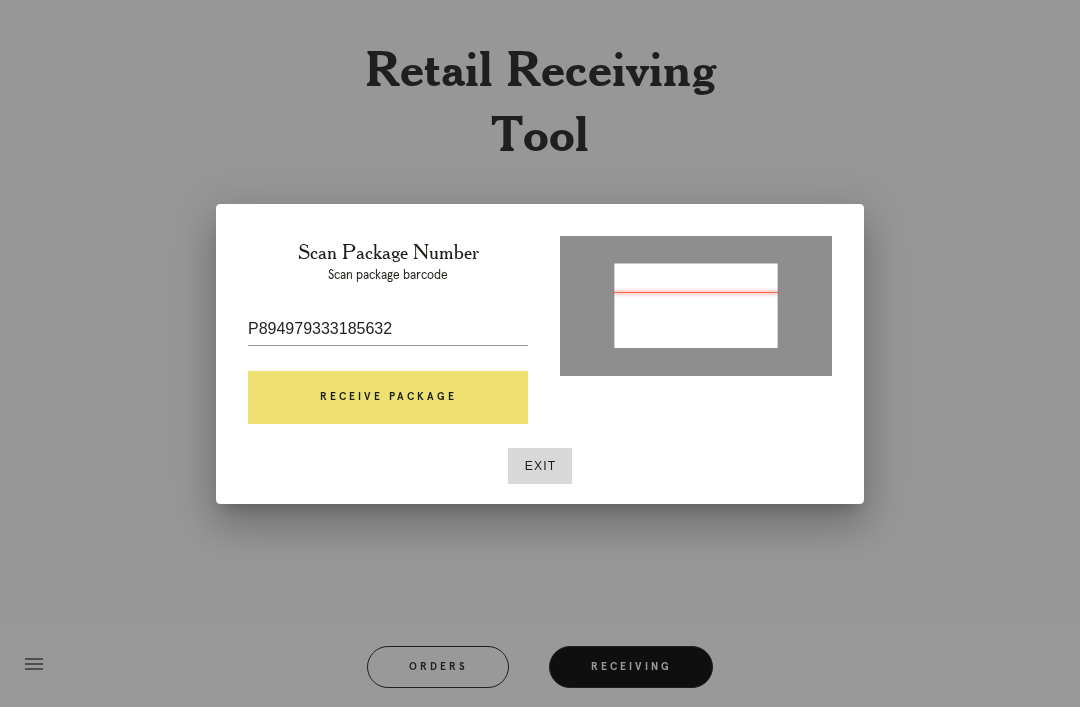 click at bounding box center [388, 360] 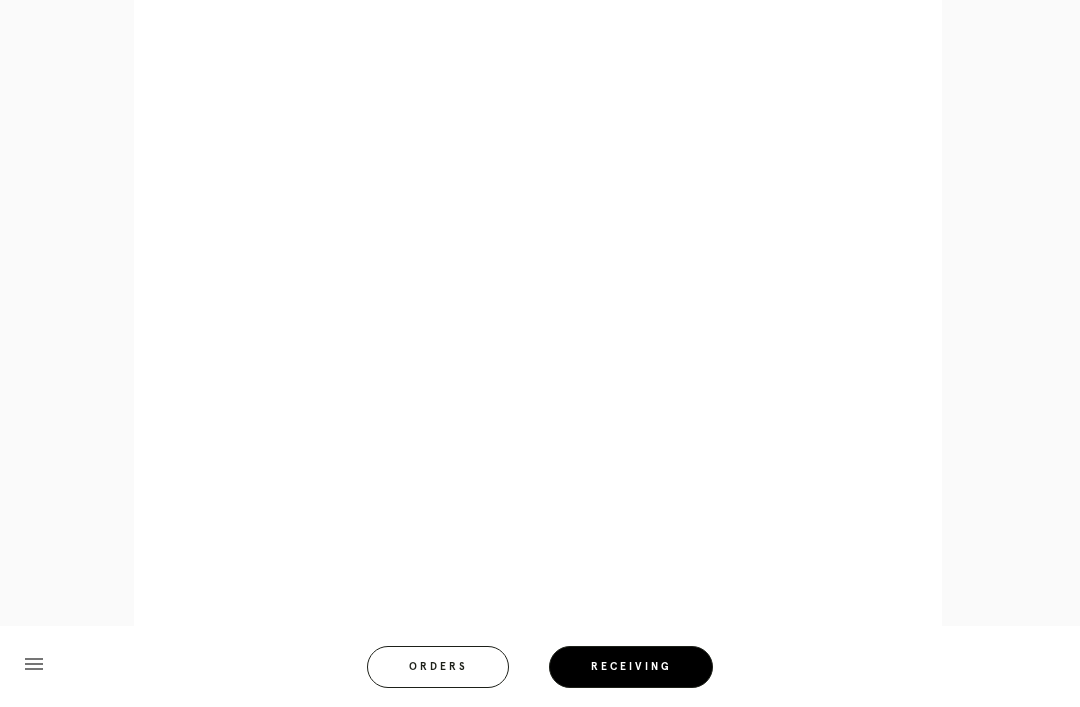 scroll, scrollTop: 1032, scrollLeft: 0, axis: vertical 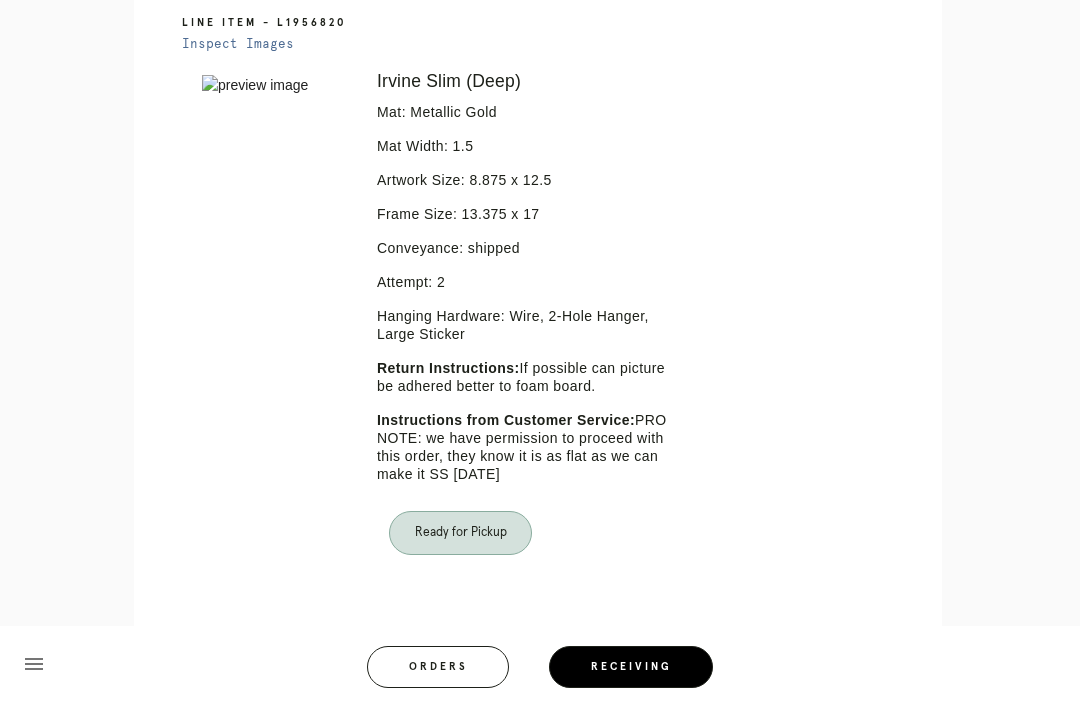 click on "Orders" at bounding box center (438, 667) 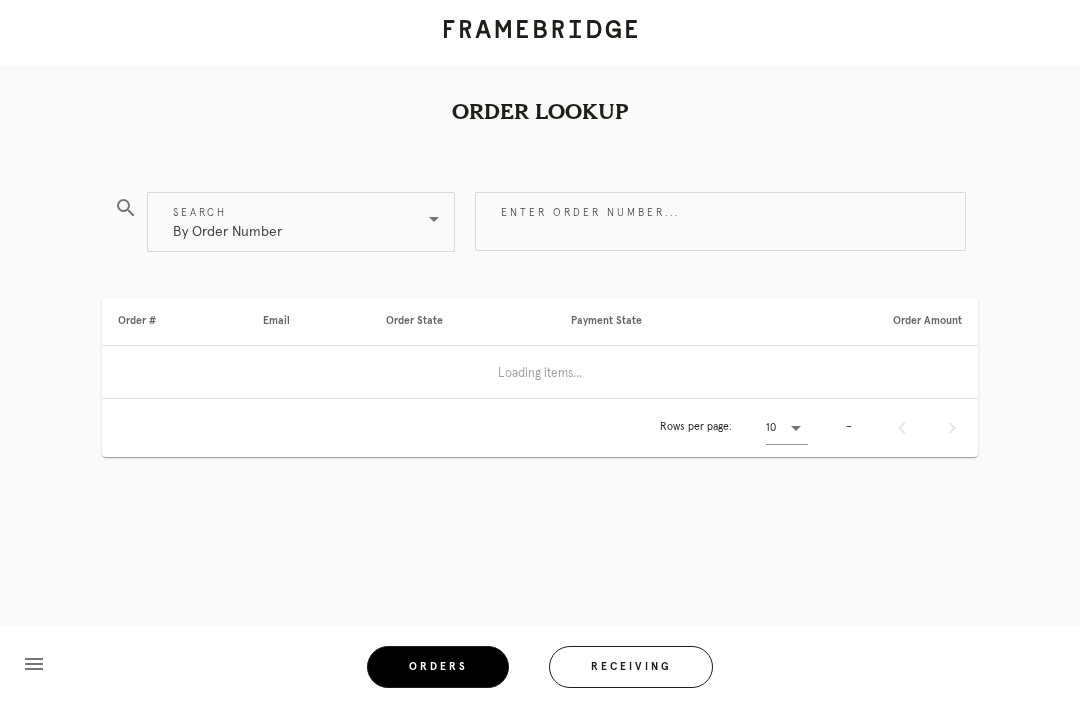 scroll, scrollTop: 0, scrollLeft: 0, axis: both 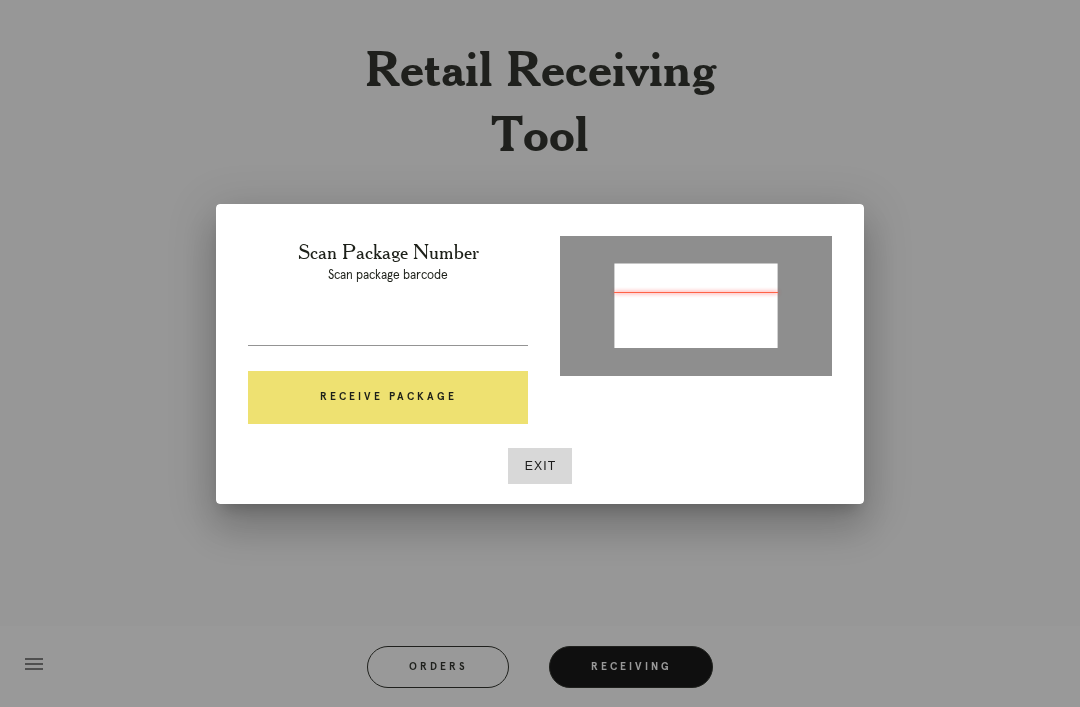 type on "P695411889729443" 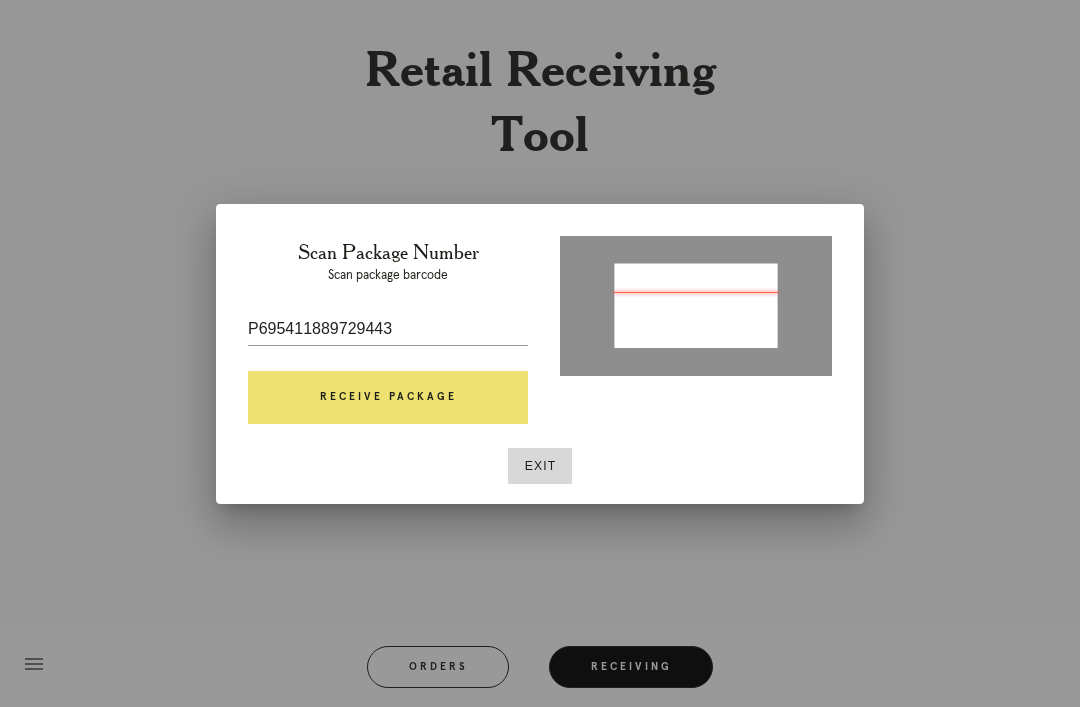 click on "Receive Package" at bounding box center [388, 398] 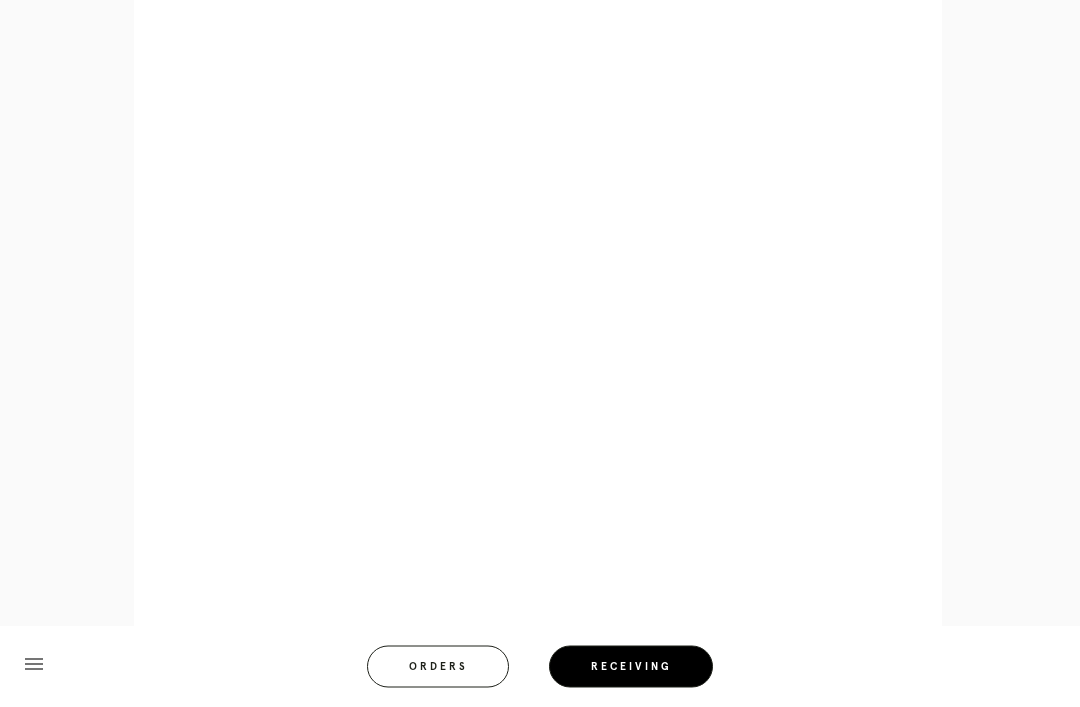 scroll, scrollTop: 858, scrollLeft: 0, axis: vertical 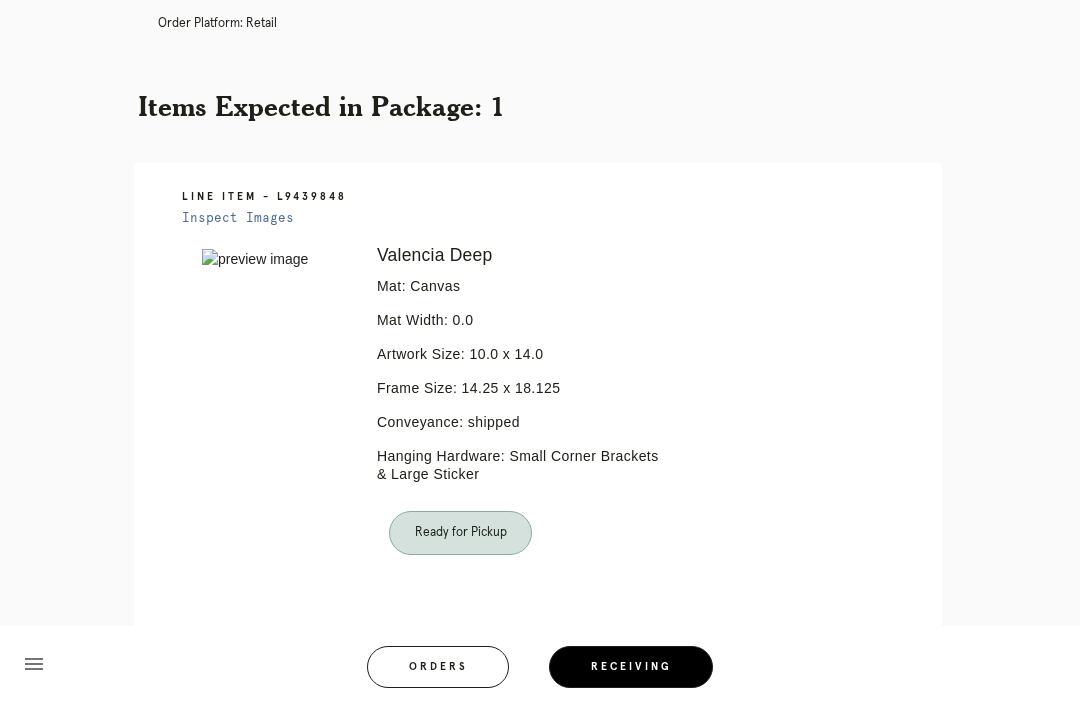click on "Orders" at bounding box center [438, 667] 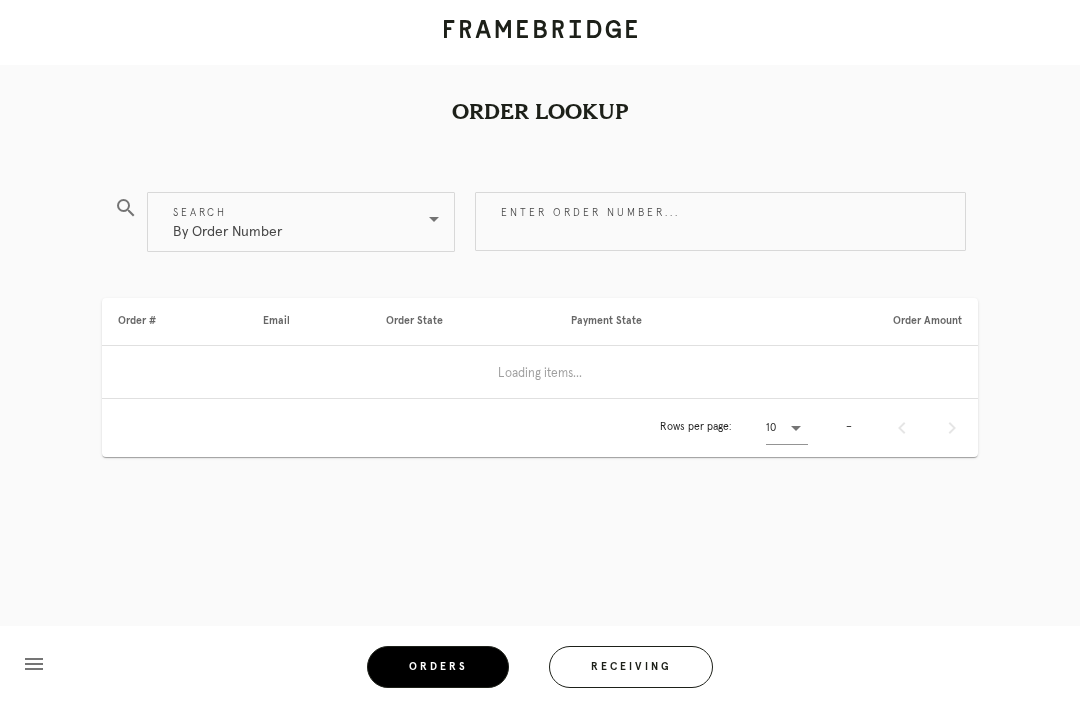 scroll, scrollTop: 0, scrollLeft: 0, axis: both 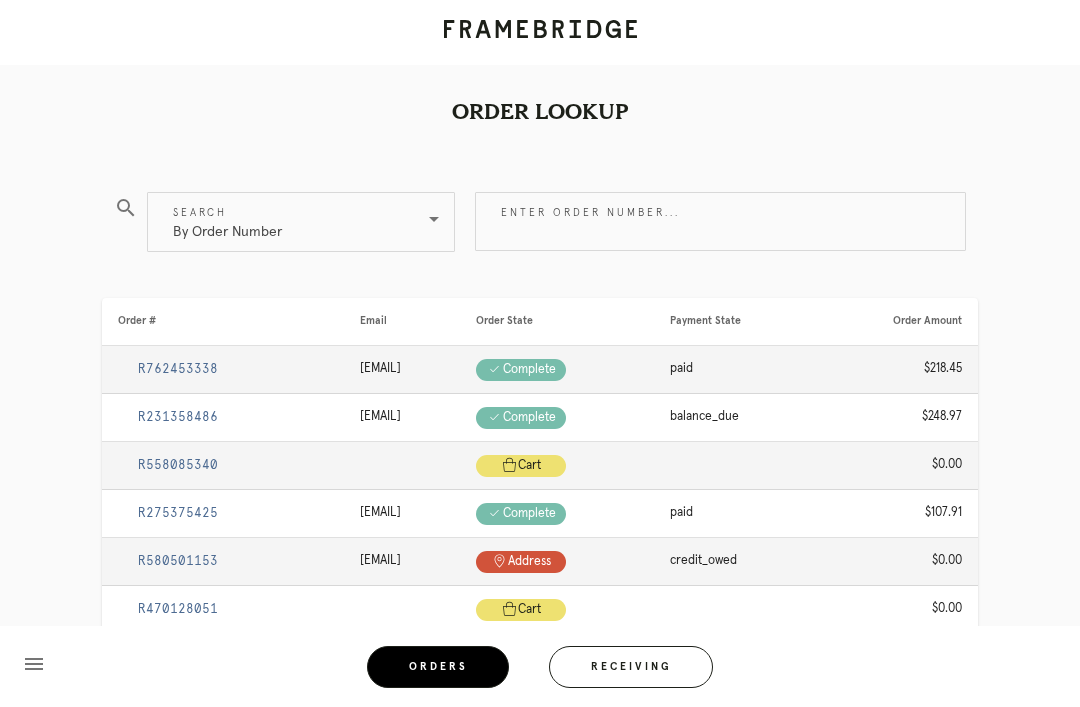 click on "Enter order number..." at bounding box center [720, 221] 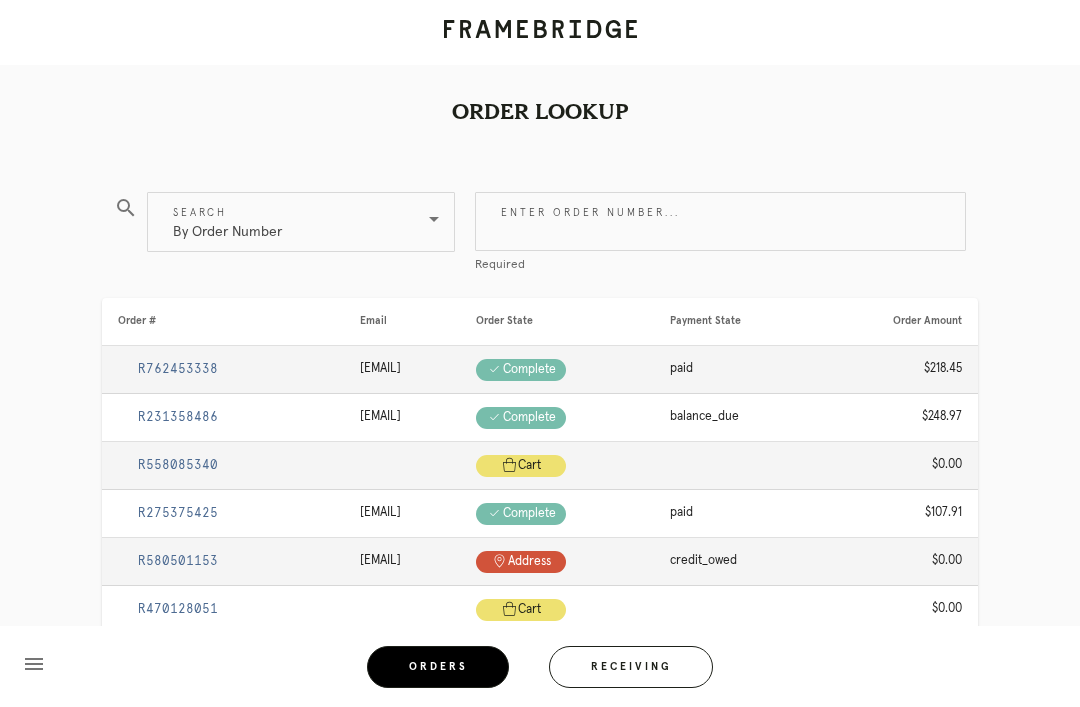 click on "Receiving" at bounding box center [631, 667] 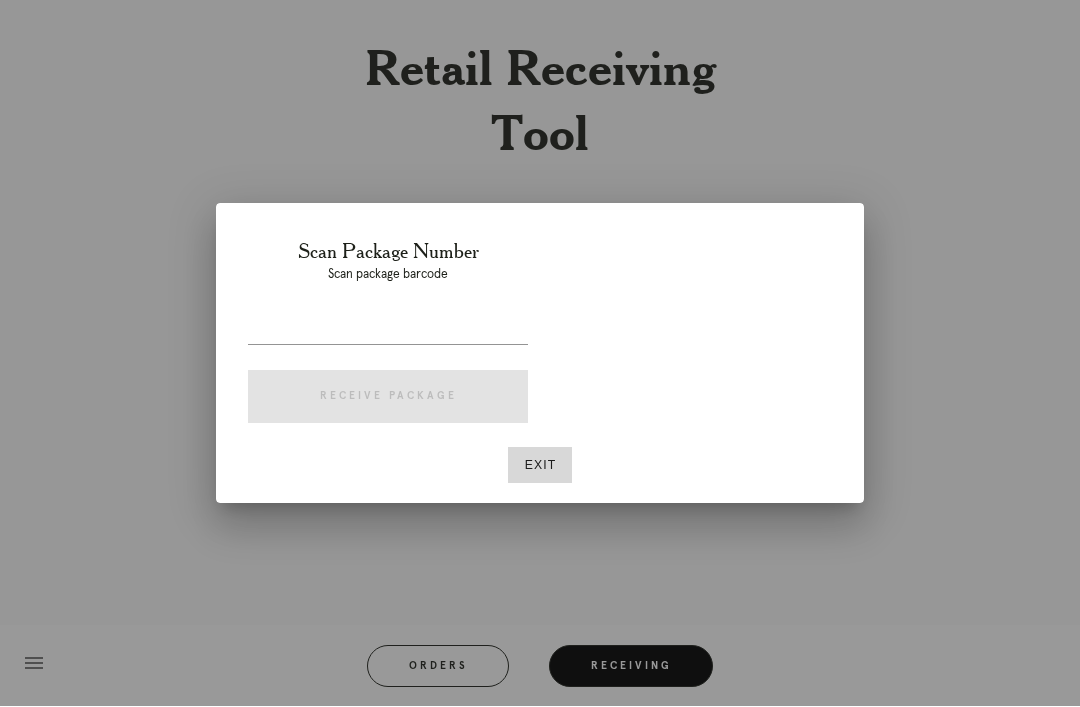 scroll, scrollTop: 64, scrollLeft: 0, axis: vertical 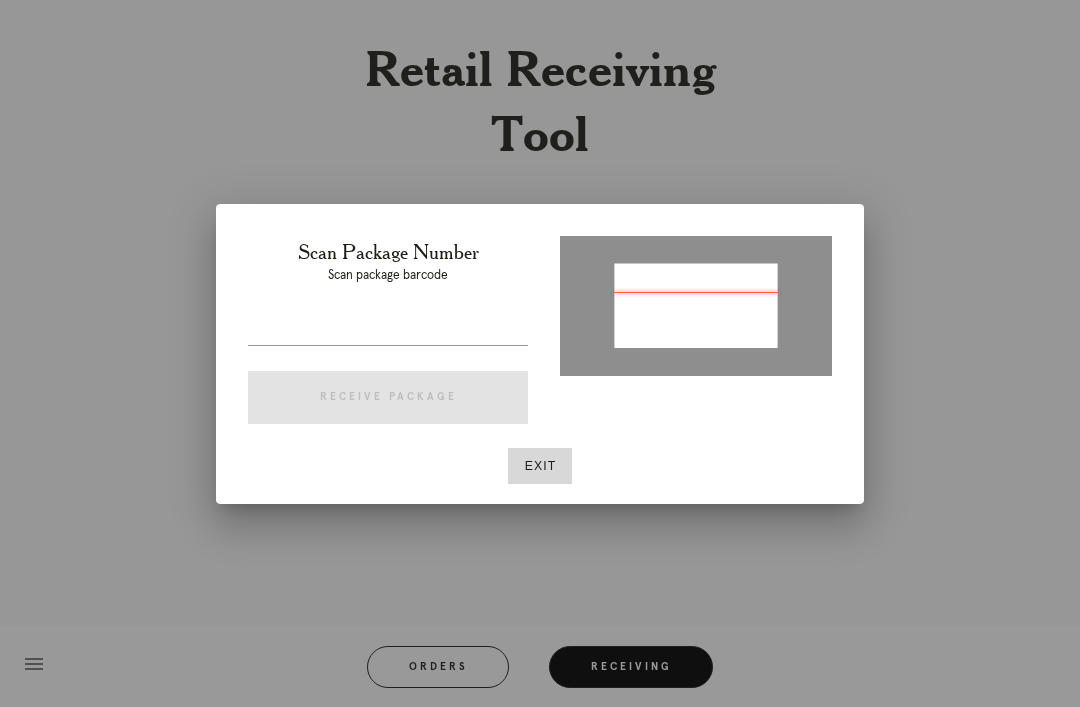 type on "P507267801882156" 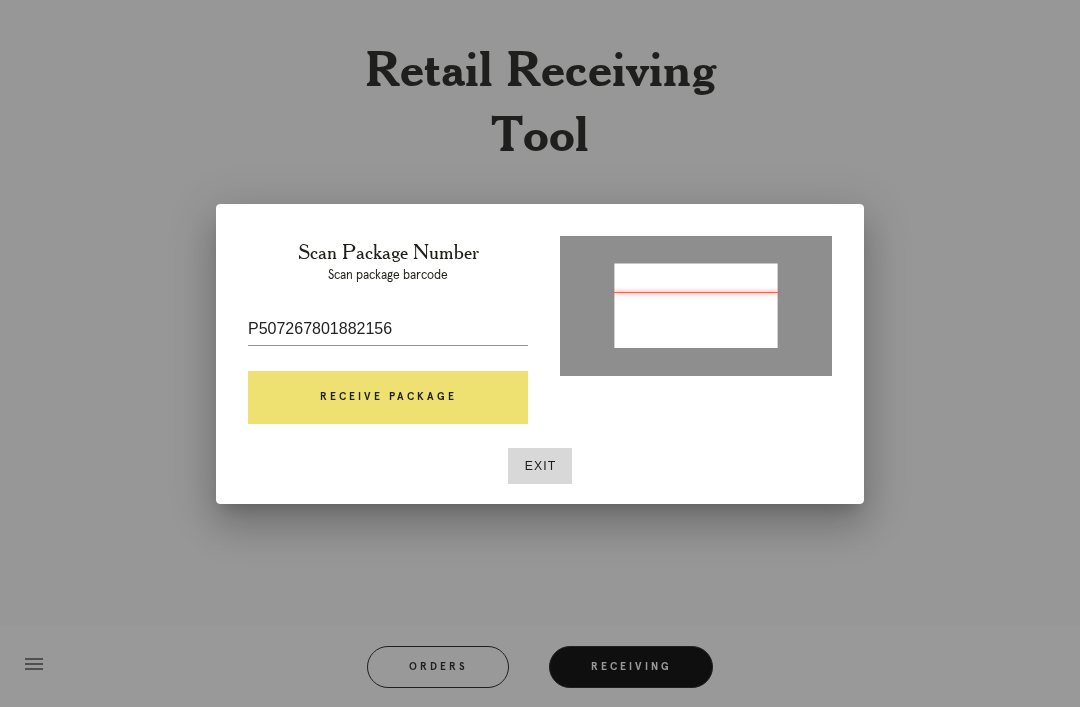 click on "Receive Package" at bounding box center [388, 398] 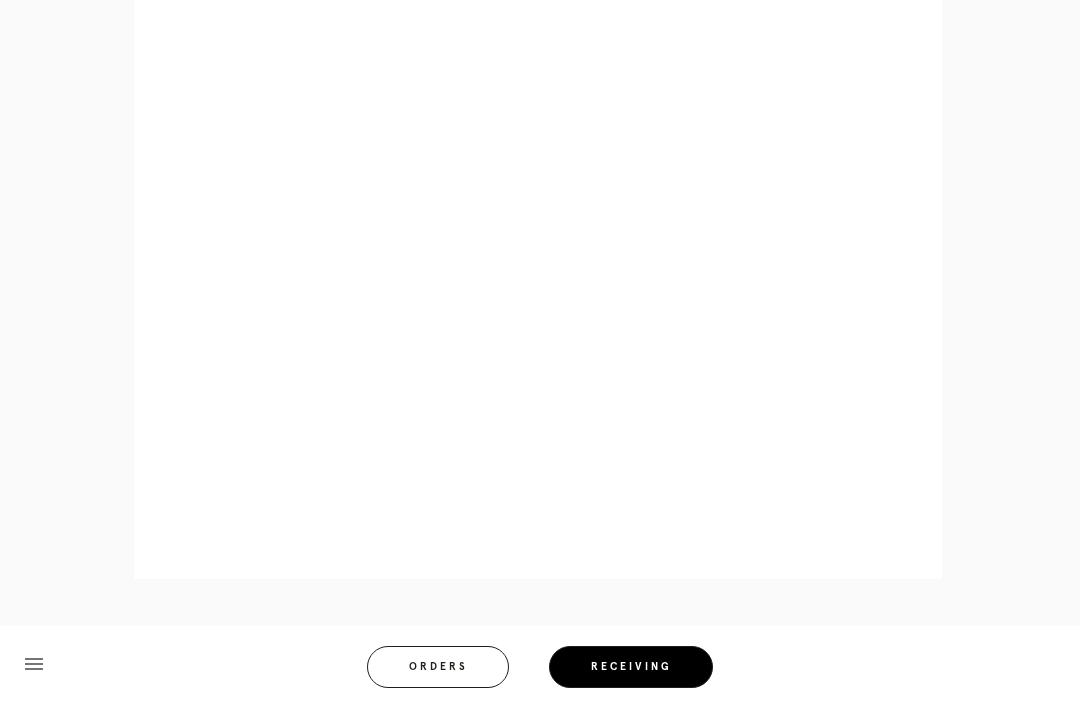 scroll, scrollTop: 928, scrollLeft: 0, axis: vertical 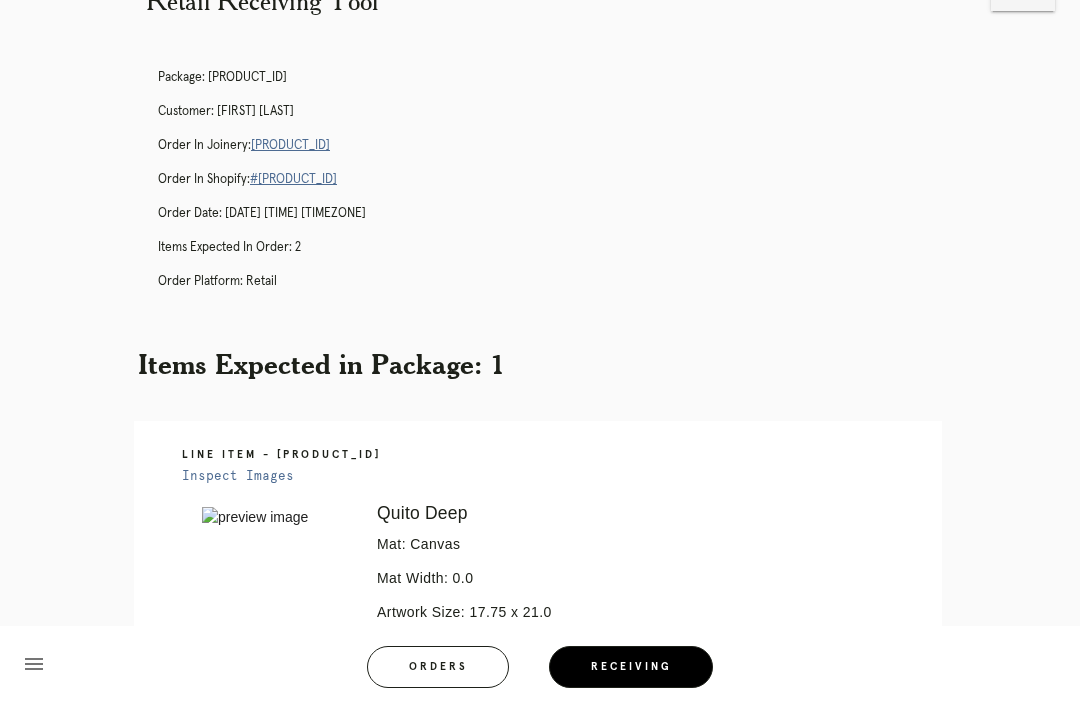 click on "Orders" at bounding box center [438, 667] 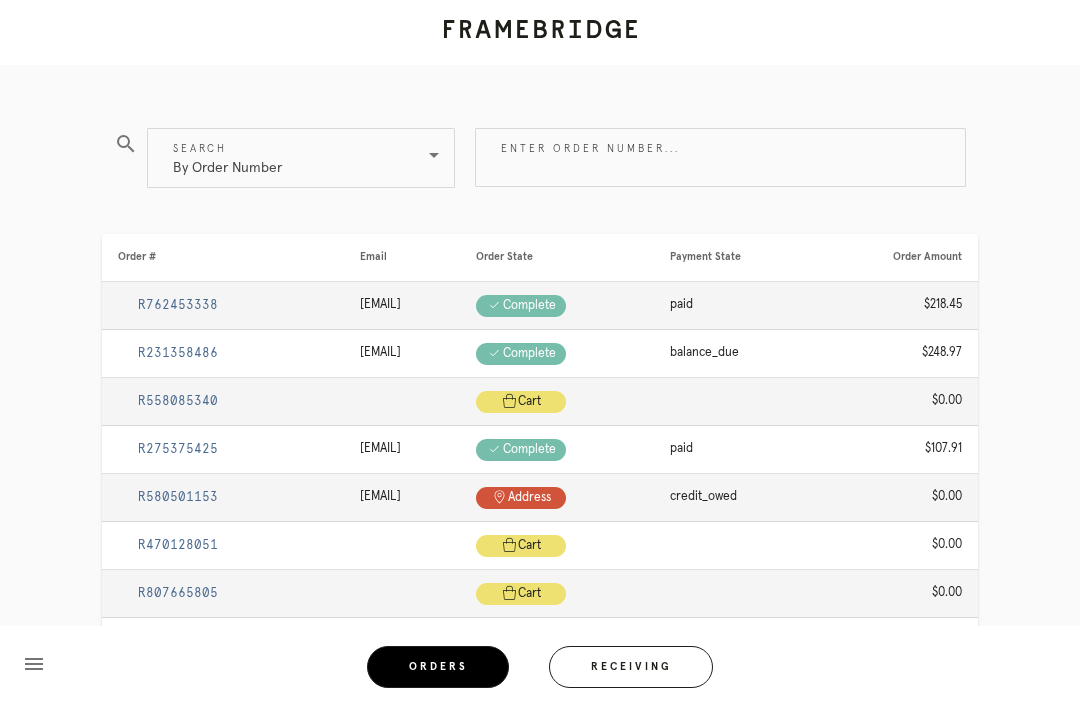 click on "Receiving" at bounding box center [631, 667] 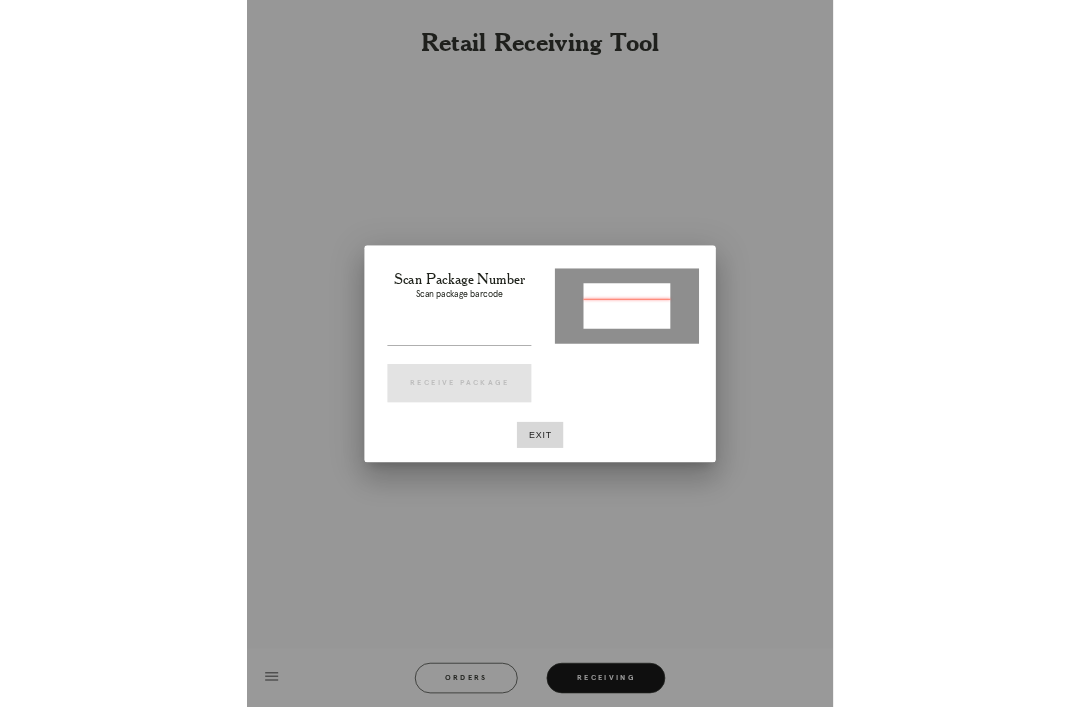 scroll, scrollTop: 64, scrollLeft: 0, axis: vertical 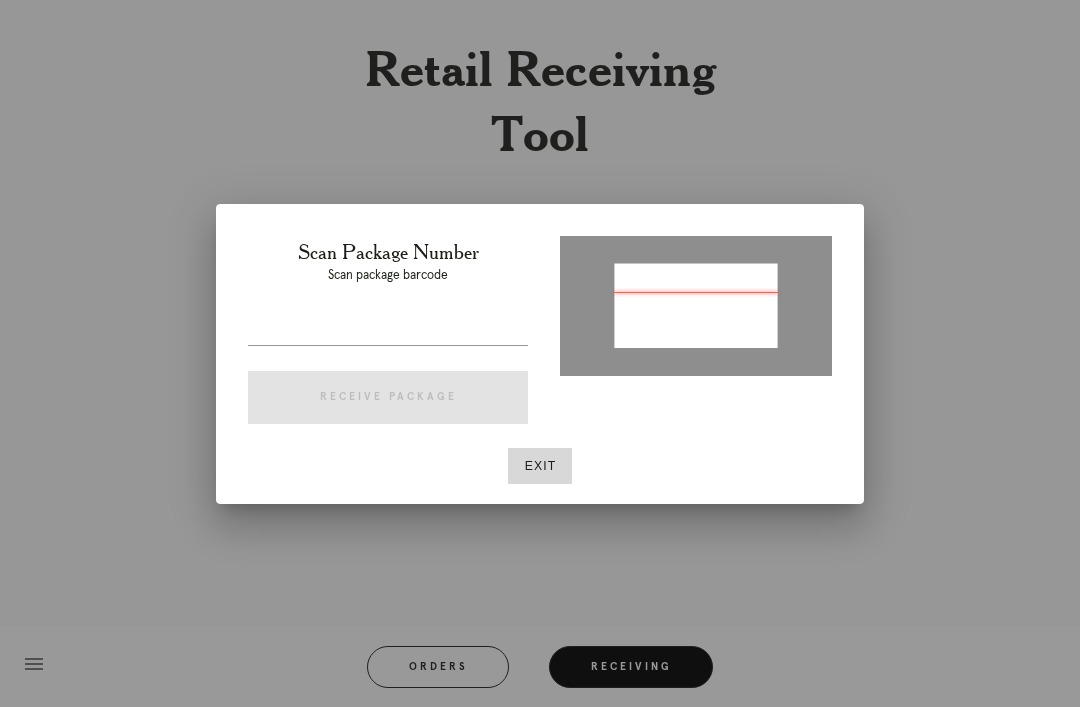 type on "[PRODUCT_ID]" 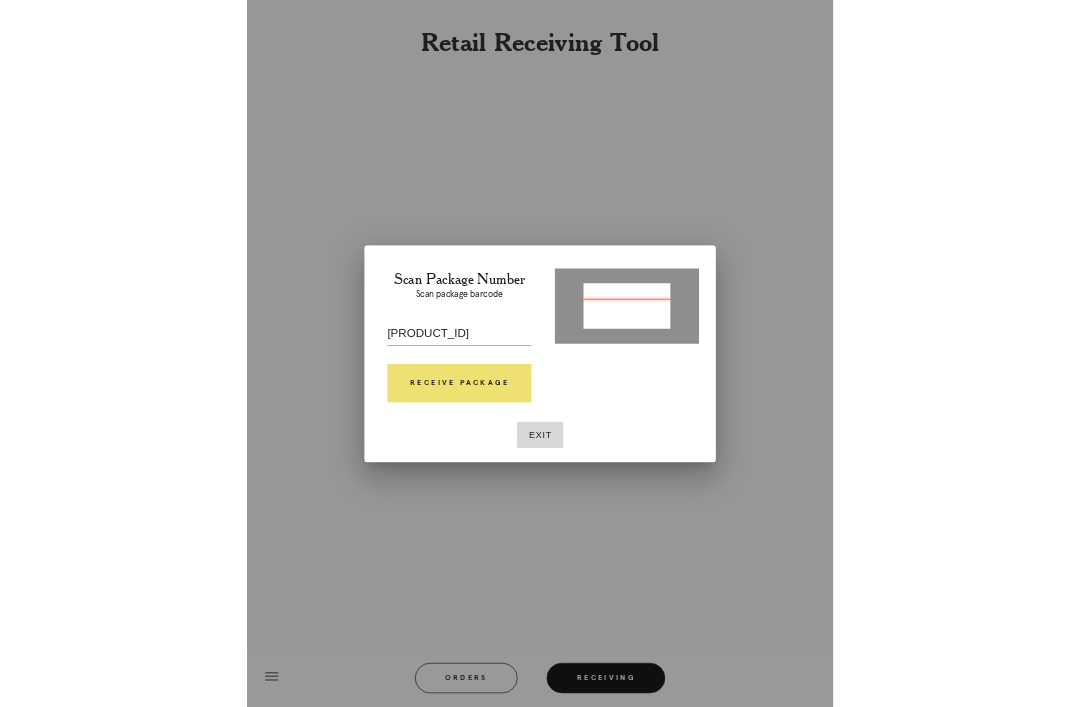 scroll, scrollTop: 64, scrollLeft: 0, axis: vertical 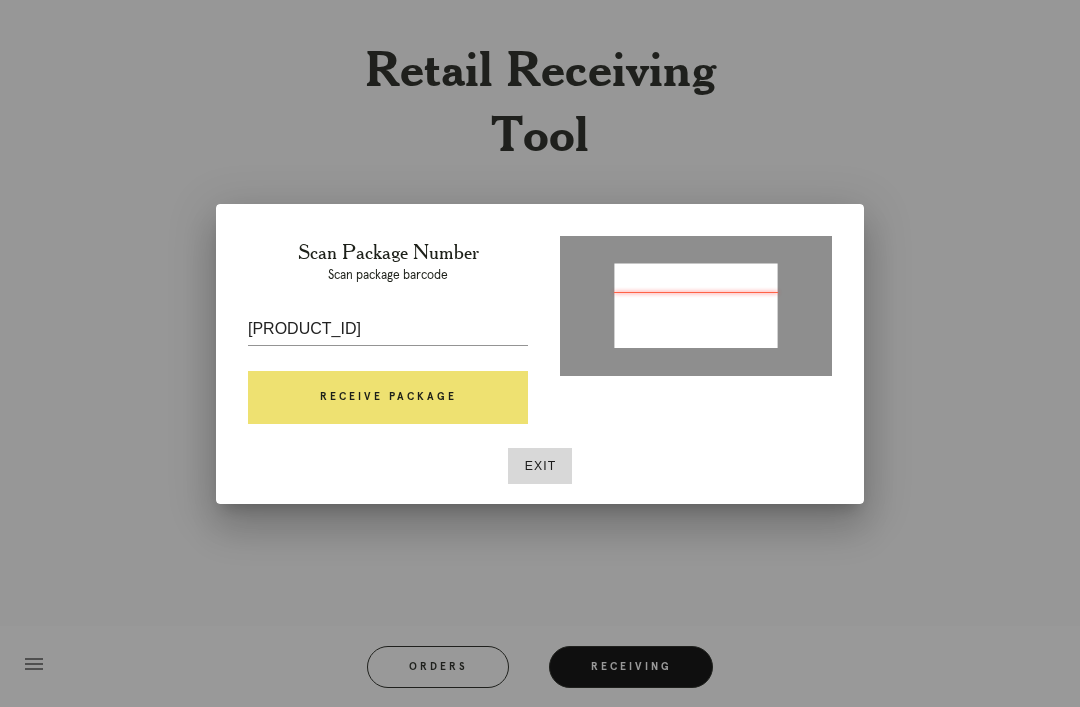 click on "Receive Package" at bounding box center (388, 398) 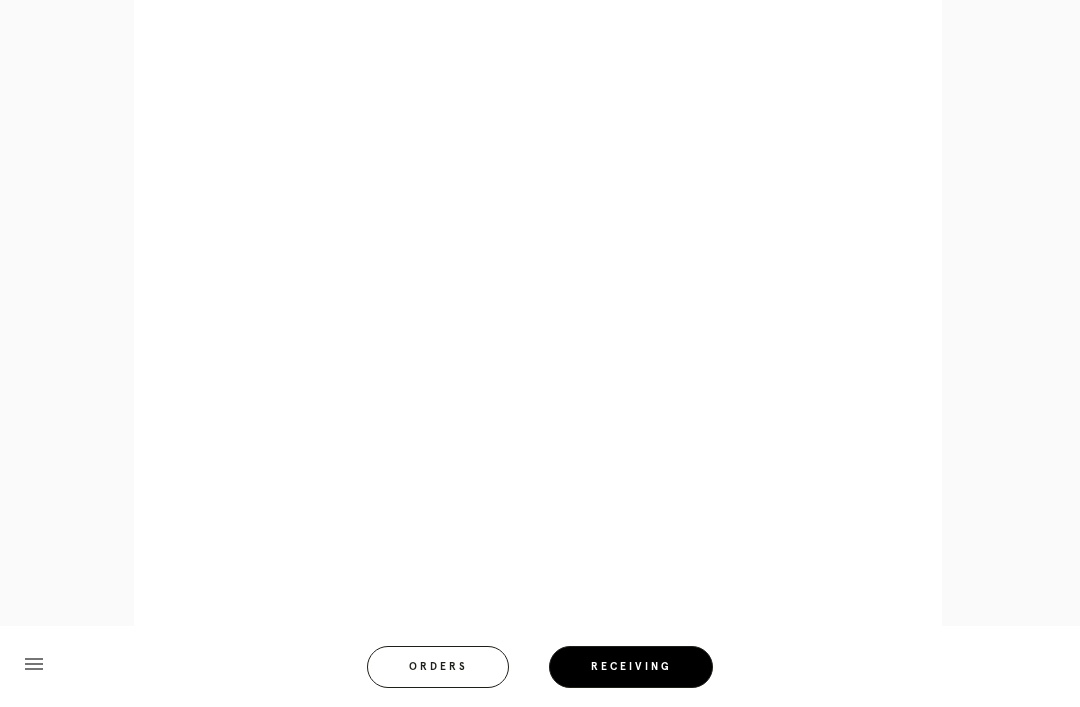 scroll, scrollTop: 858, scrollLeft: 0, axis: vertical 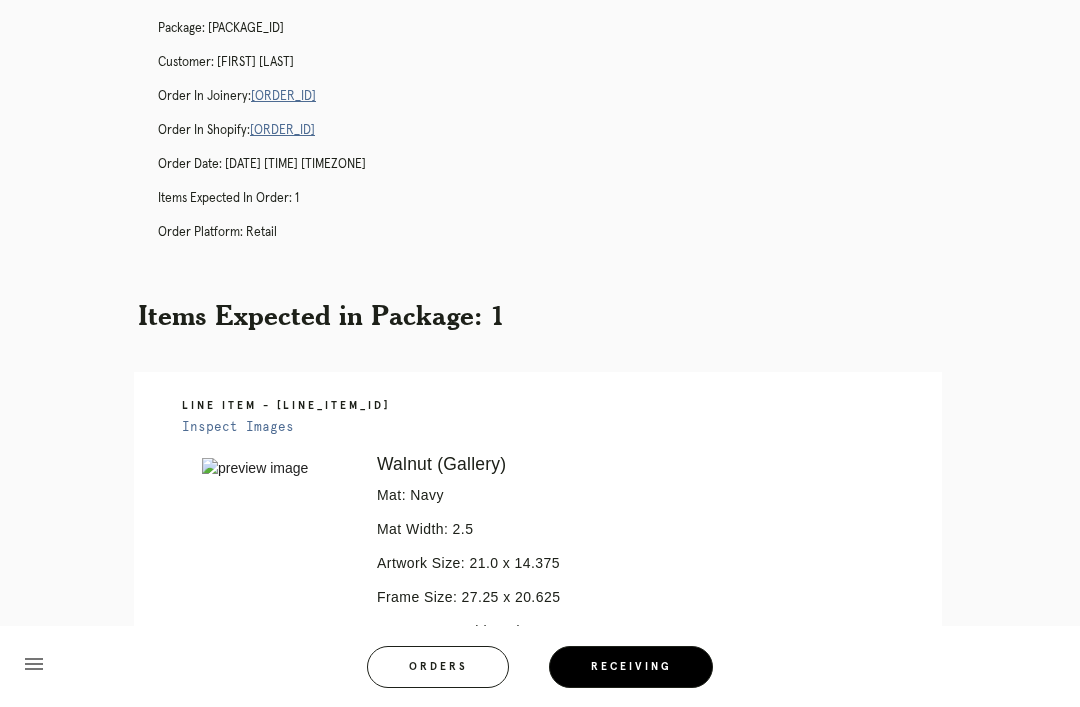 click on "menu
Orders
Receiving
Logged in as:   katie.fernandez@framebridge.com   New Canaan
Logout" at bounding box center (540, 673) 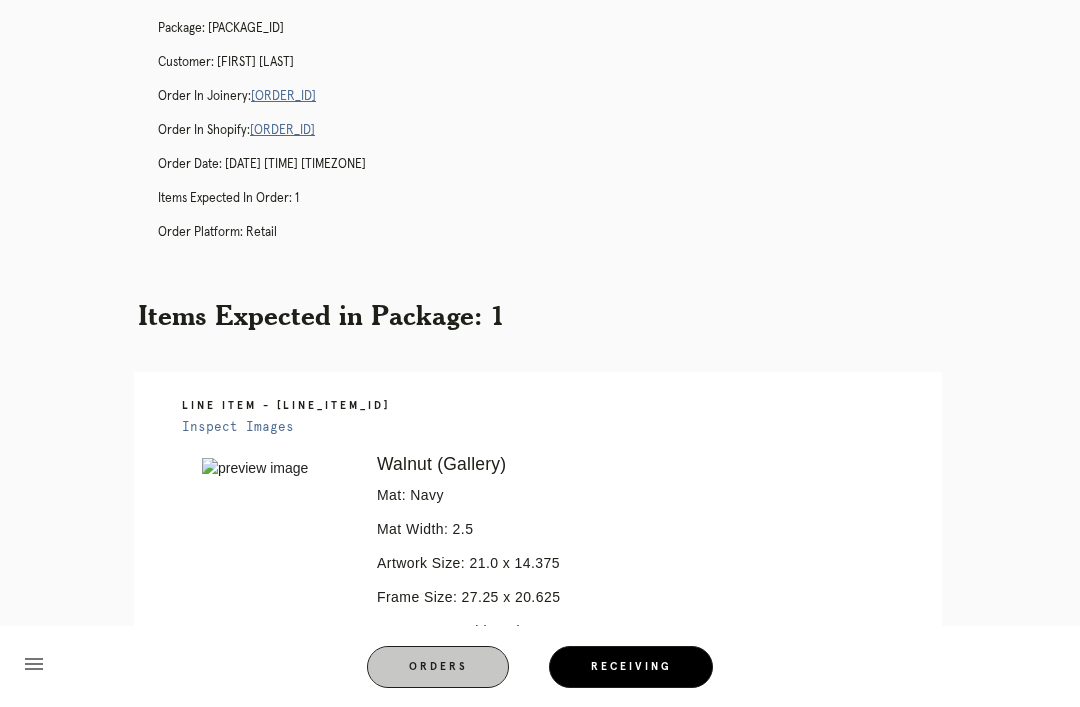 scroll, scrollTop: 0, scrollLeft: 0, axis: both 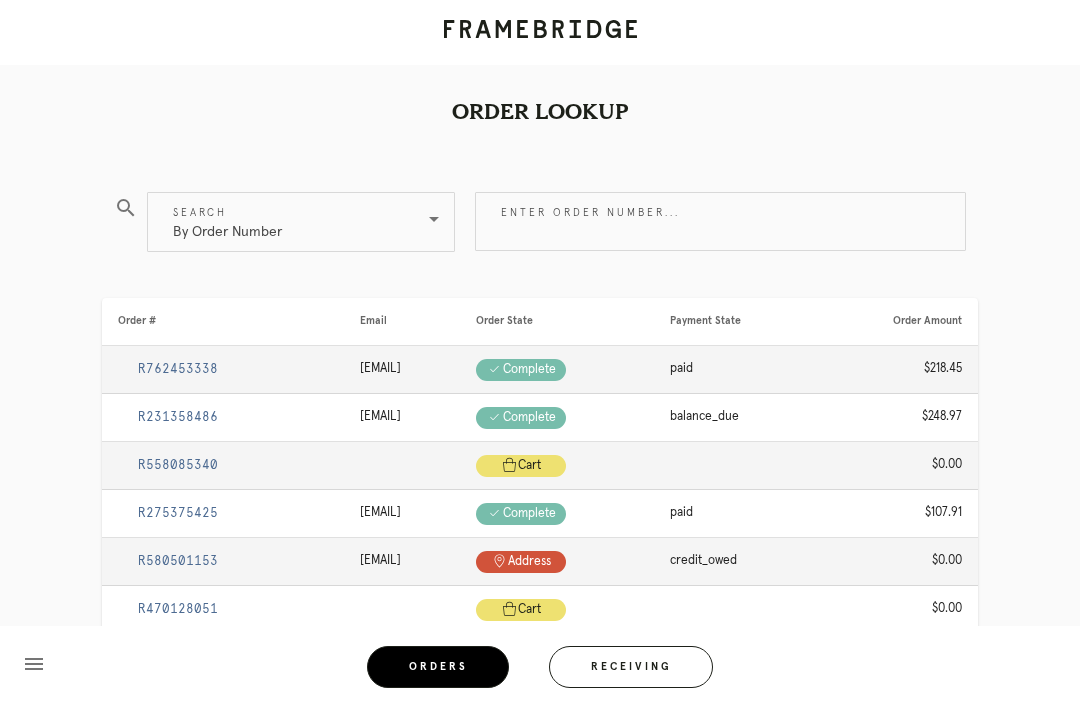 click on "Receiving" at bounding box center (631, 667) 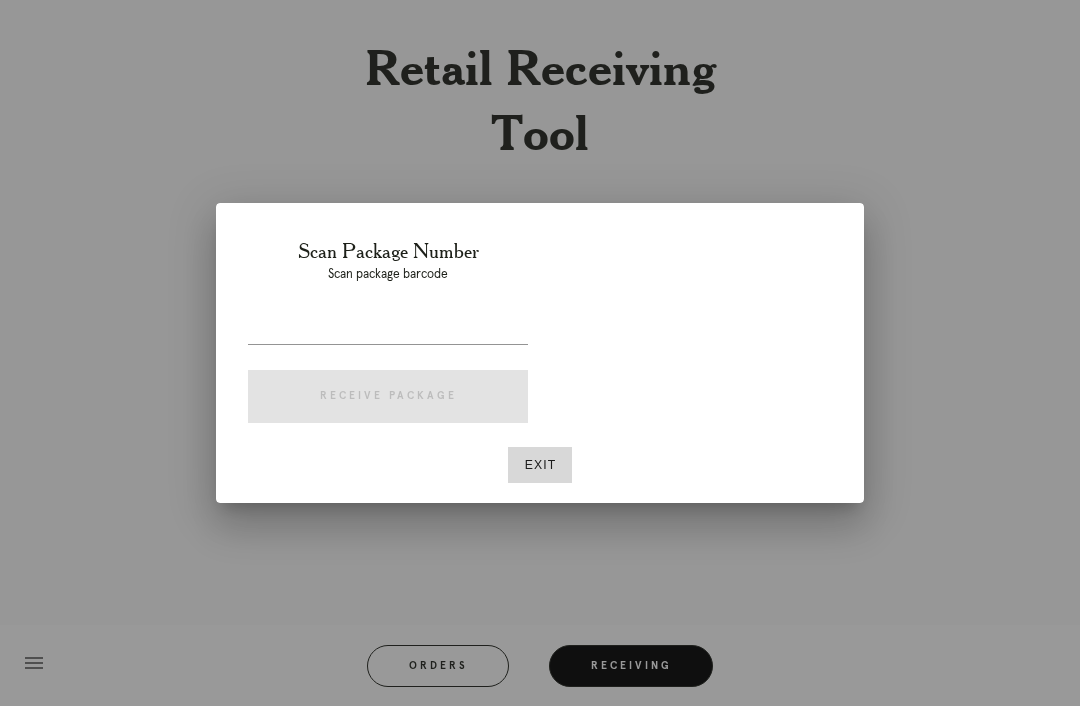 scroll, scrollTop: 64, scrollLeft: 0, axis: vertical 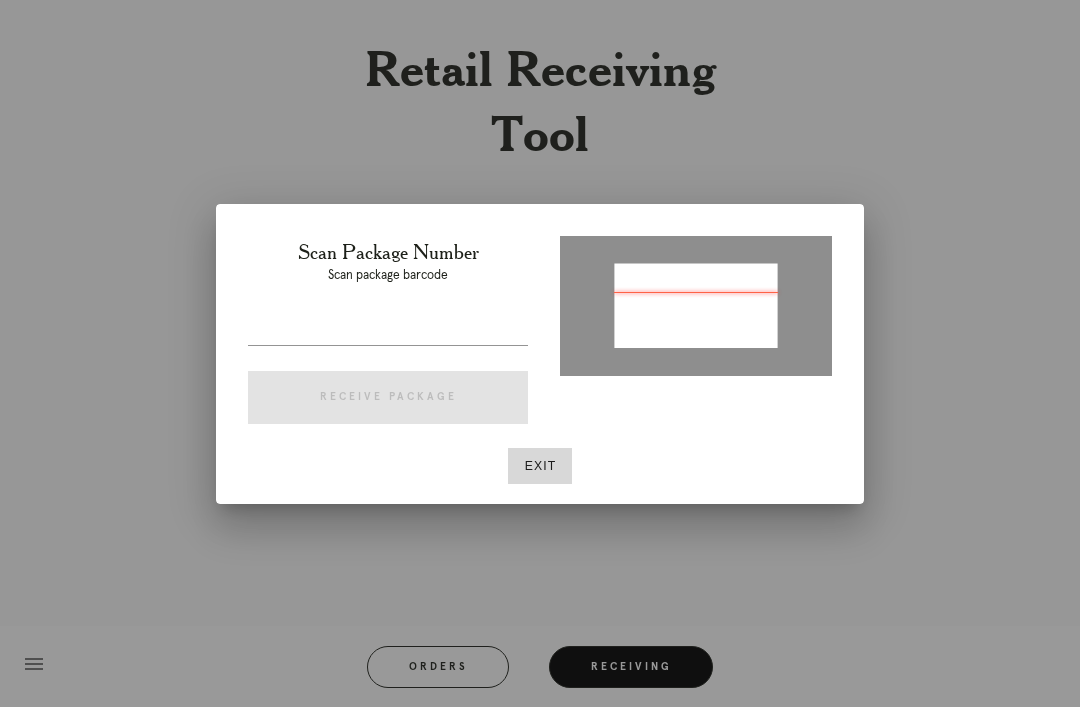 type on "P872991456484599" 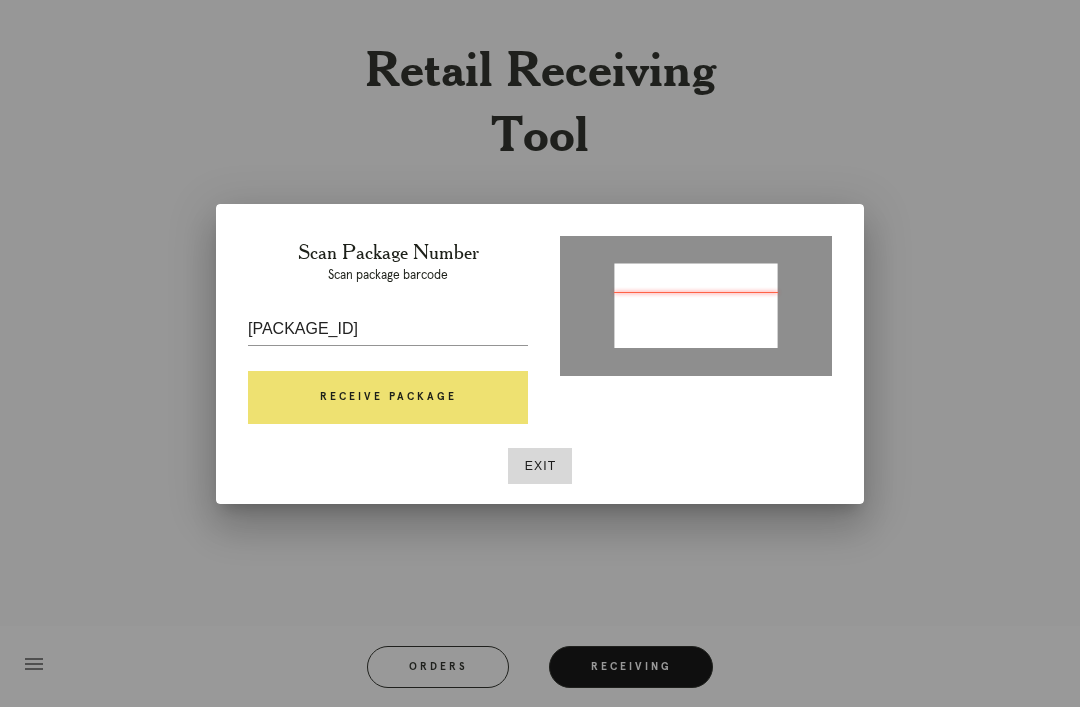 click on "Receive Package" at bounding box center [388, 398] 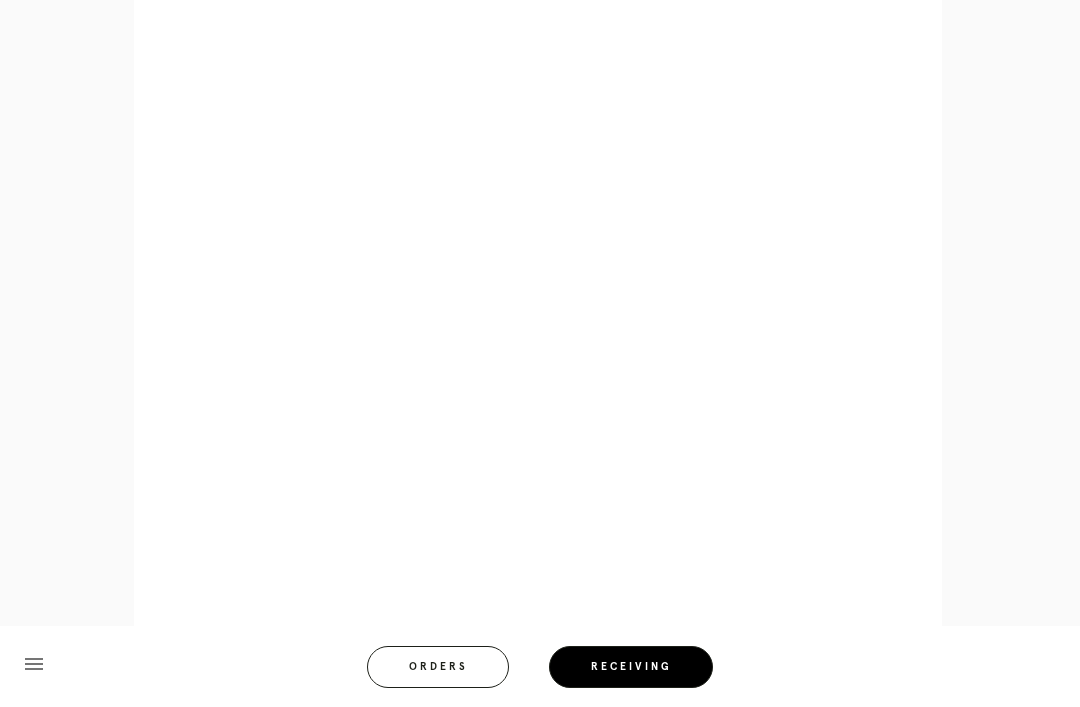 scroll, scrollTop: 858, scrollLeft: 0, axis: vertical 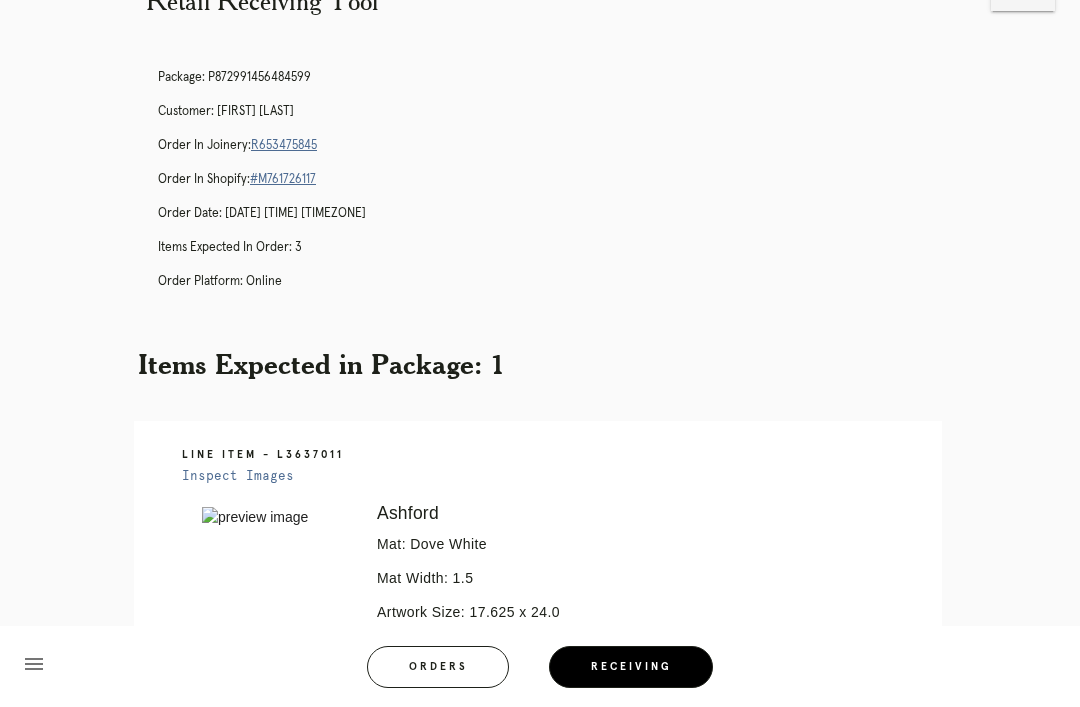click on "Orders" at bounding box center [438, 667] 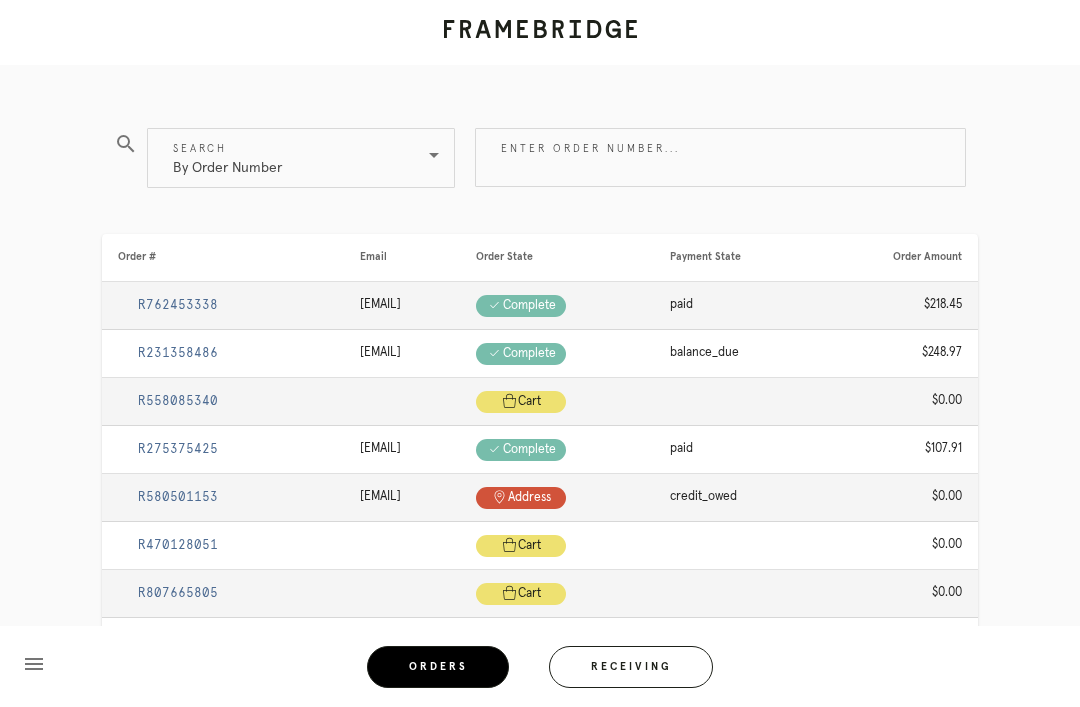 click on "Receiving" at bounding box center [631, 667] 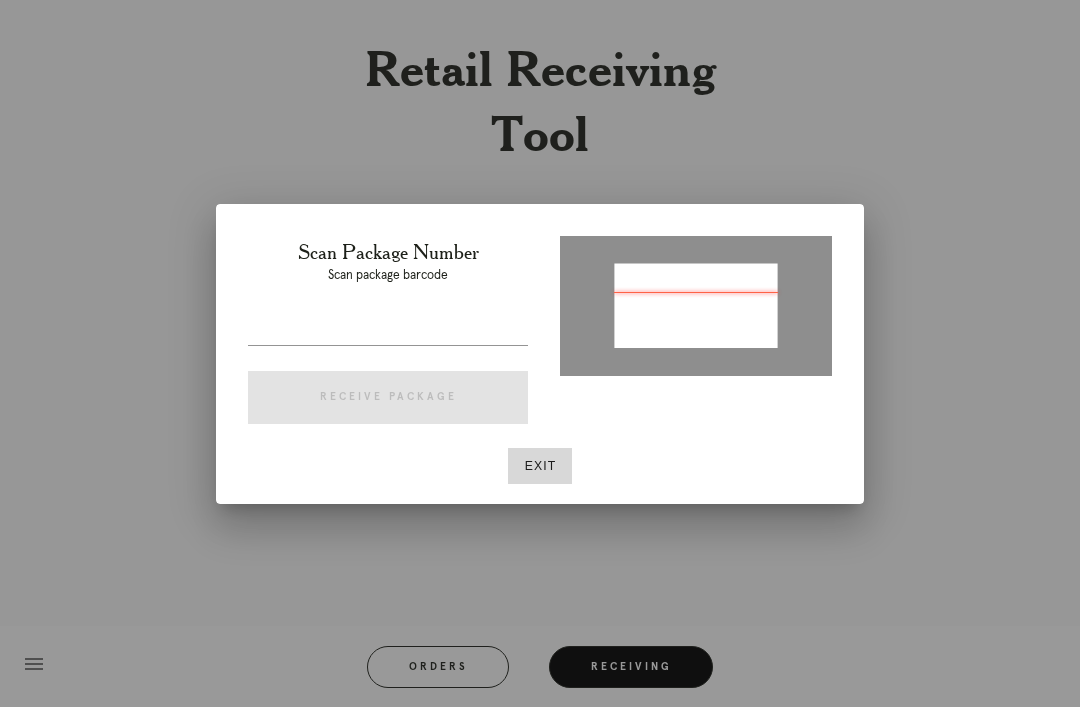 type on "P439588259075509" 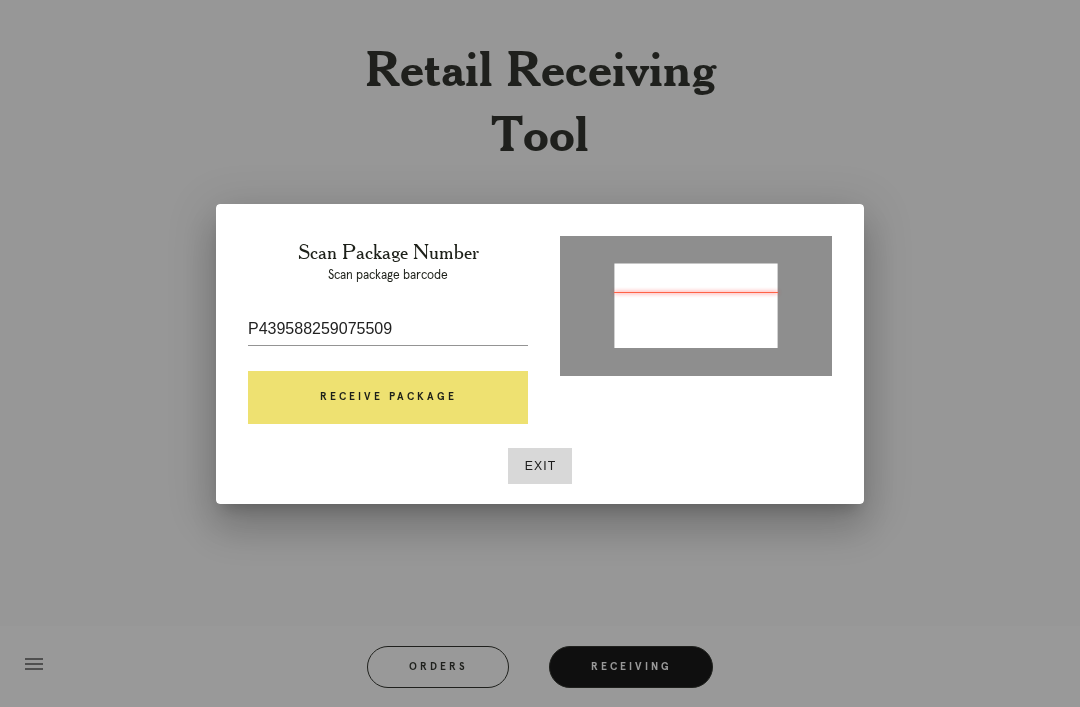 click on "Receive Package" at bounding box center (388, 398) 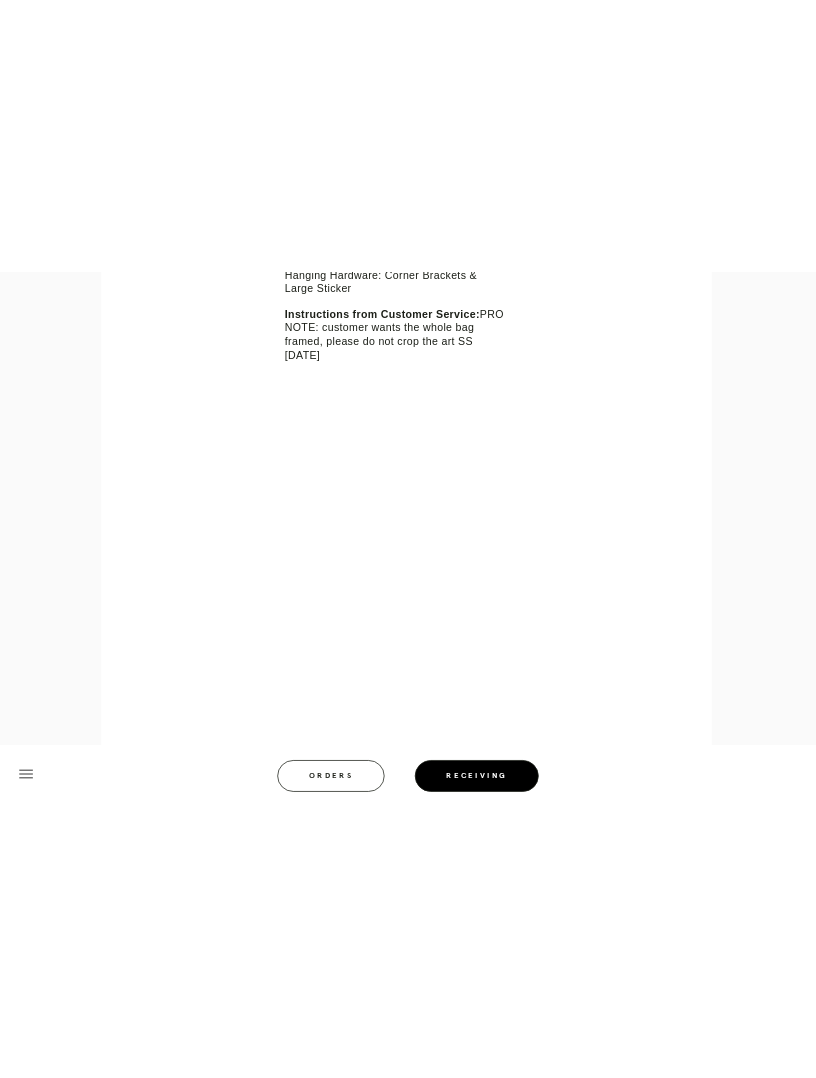 scroll, scrollTop: 0, scrollLeft: 0, axis: both 